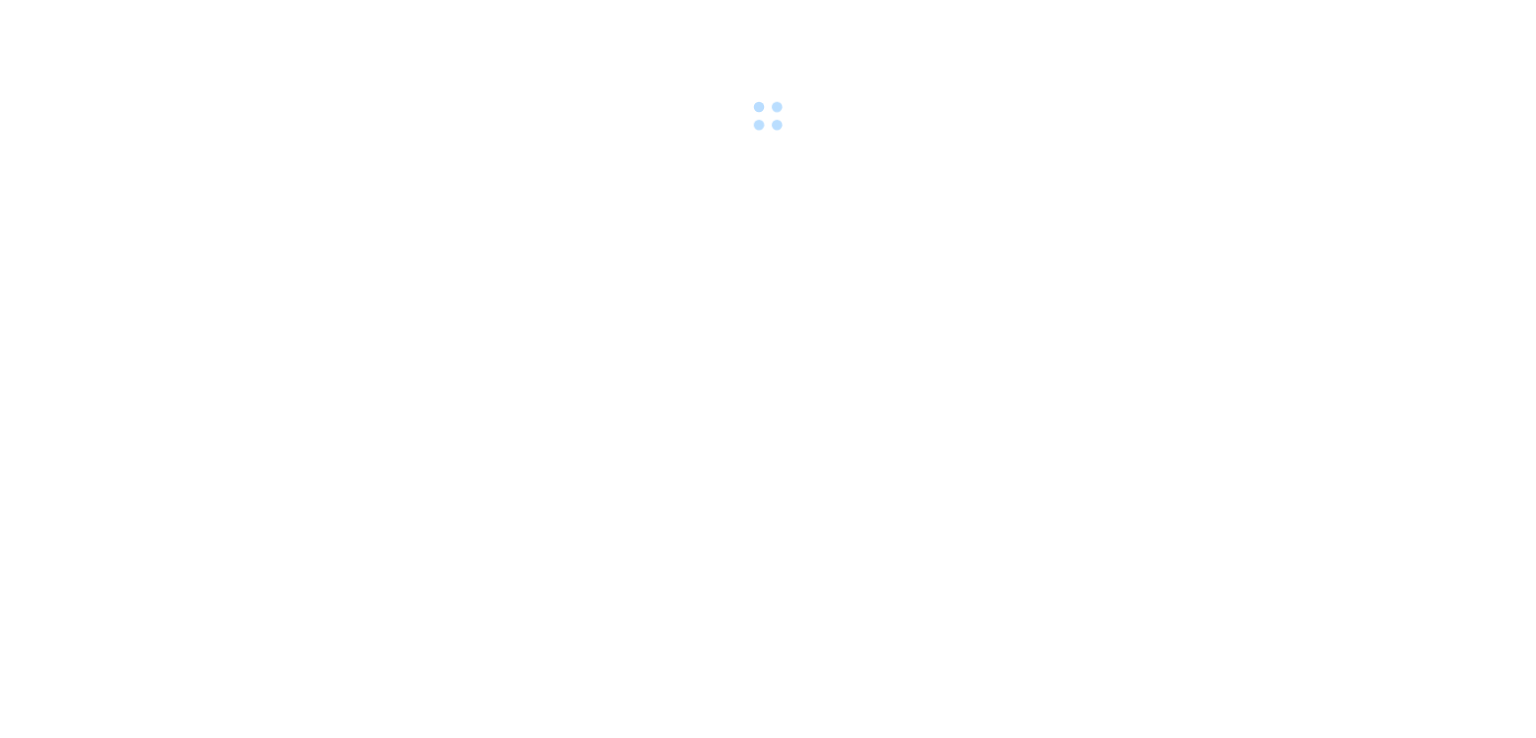 scroll, scrollTop: 0, scrollLeft: 0, axis: both 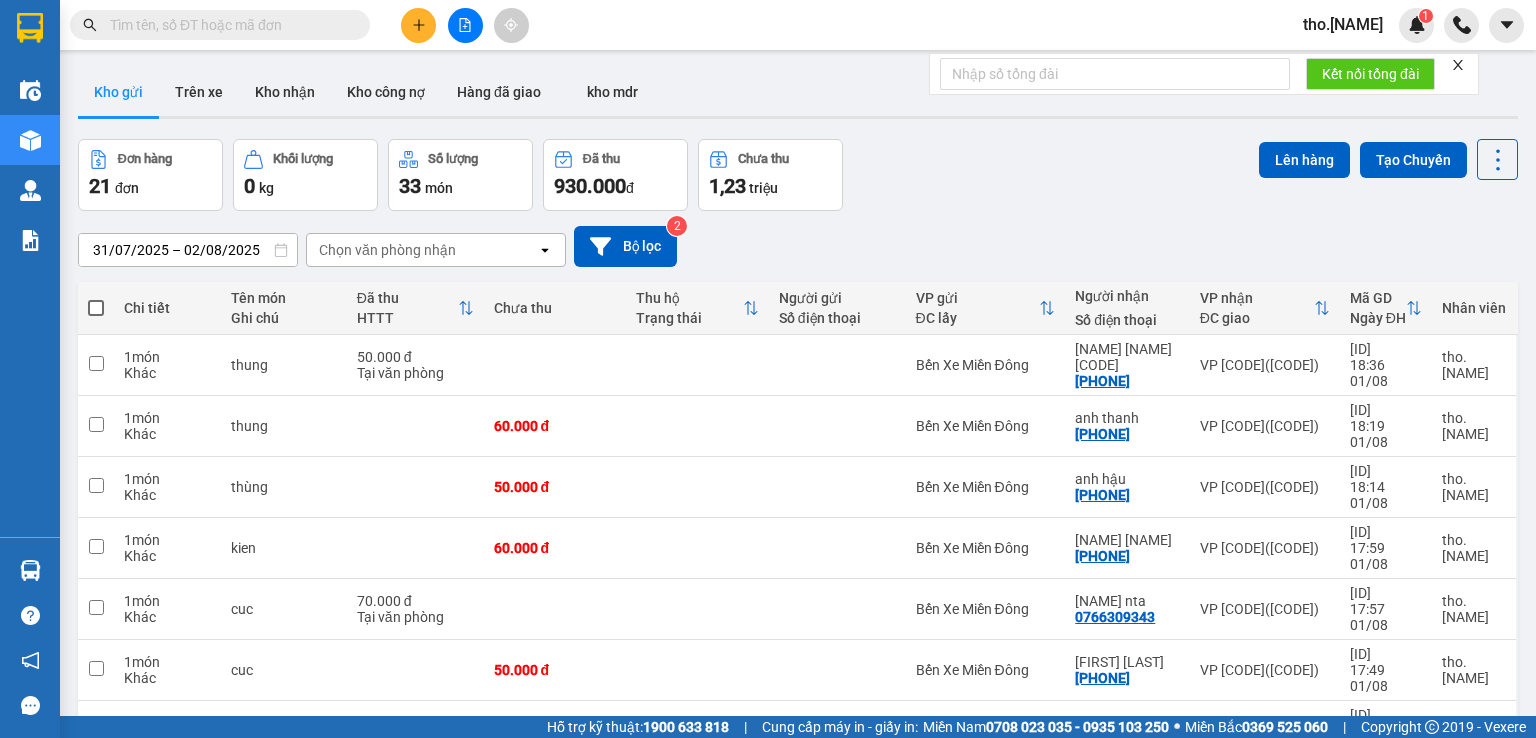 click at bounding box center (96, 308) 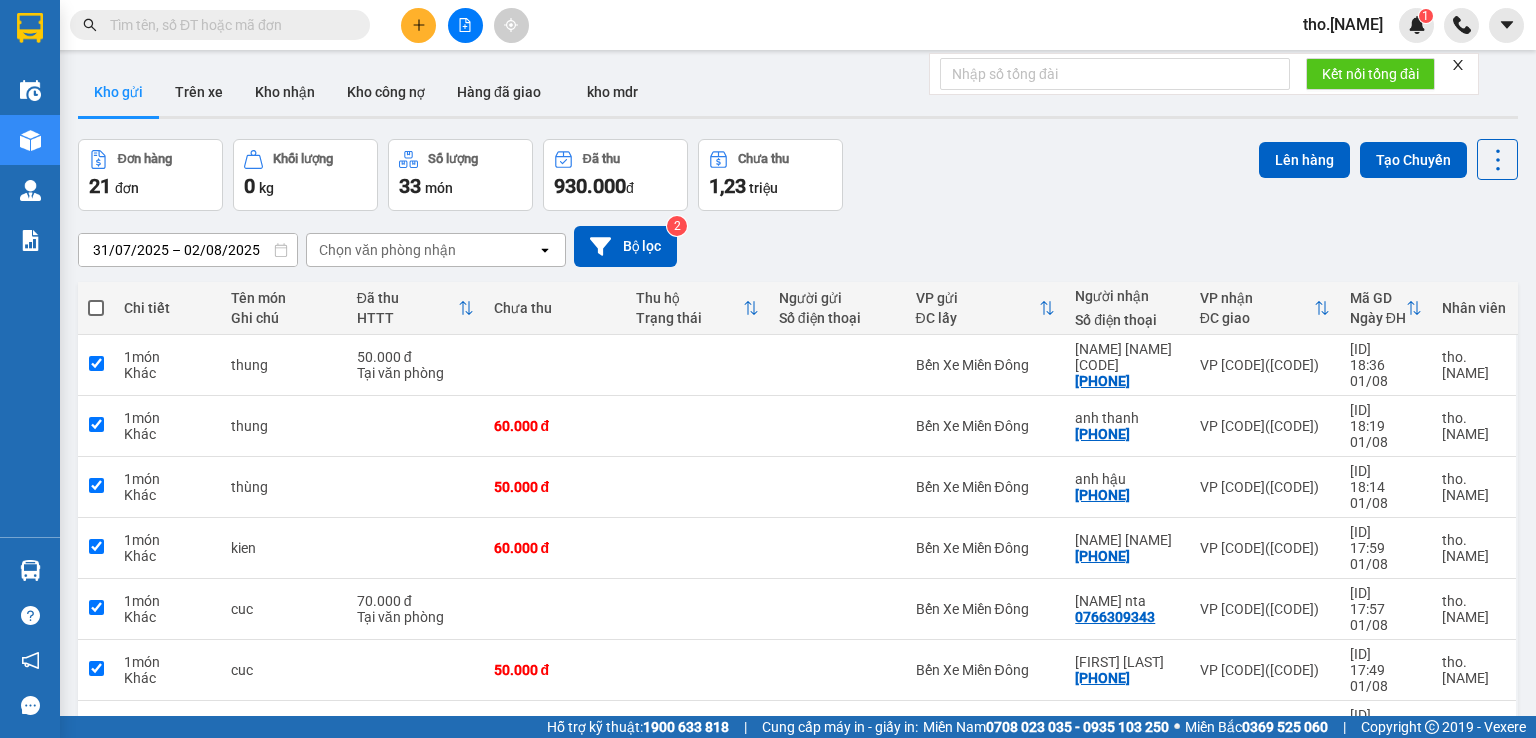 checkbox on "true" 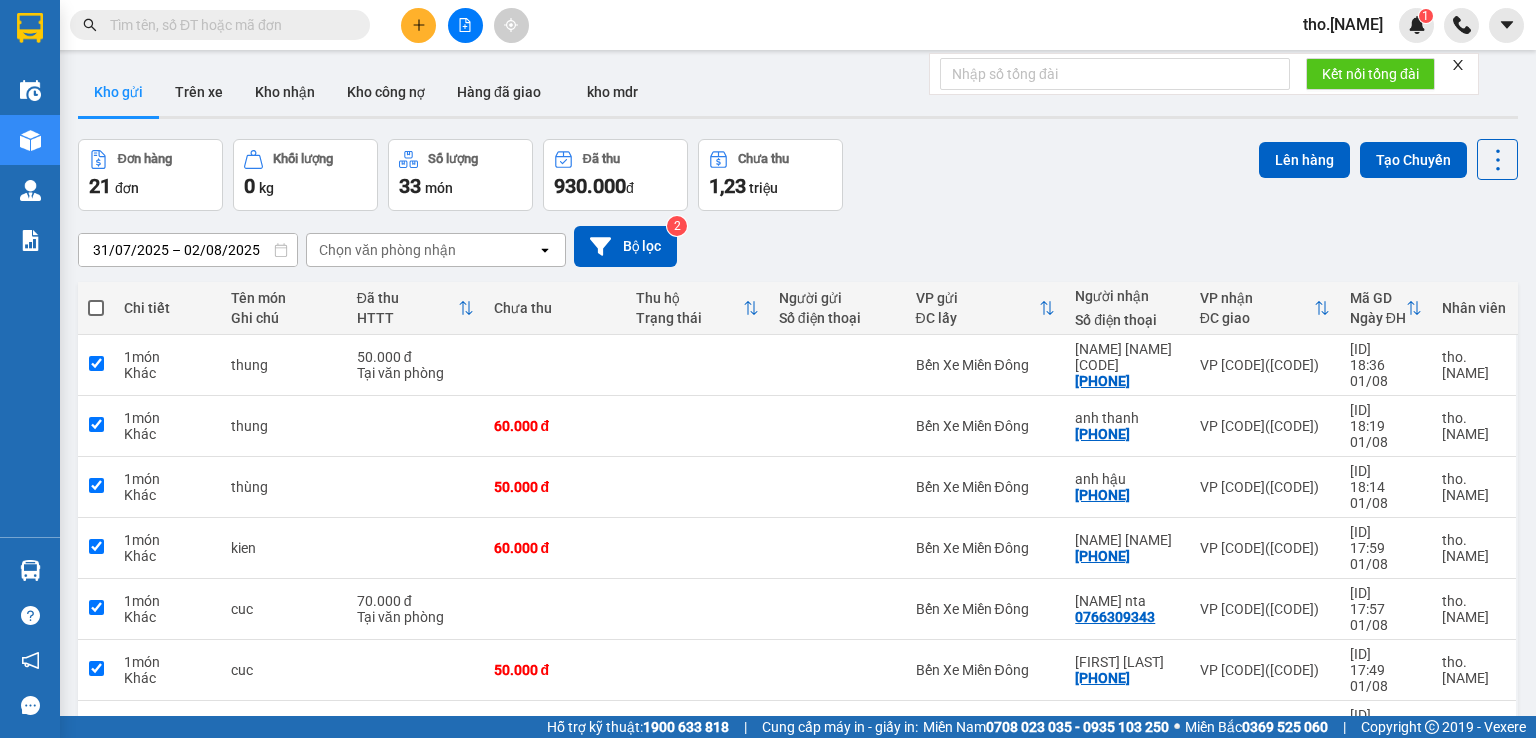 checkbox on "true" 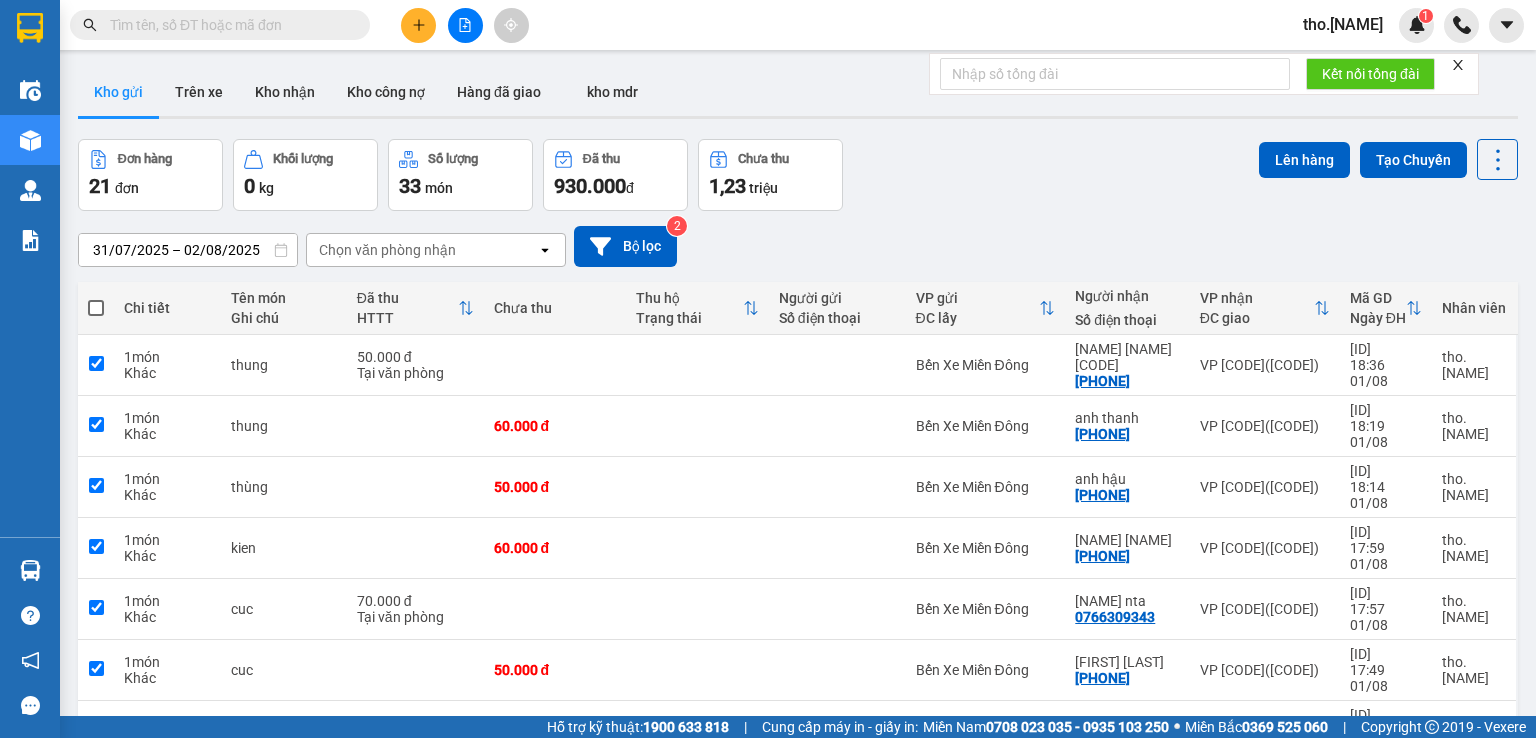 checkbox on "true" 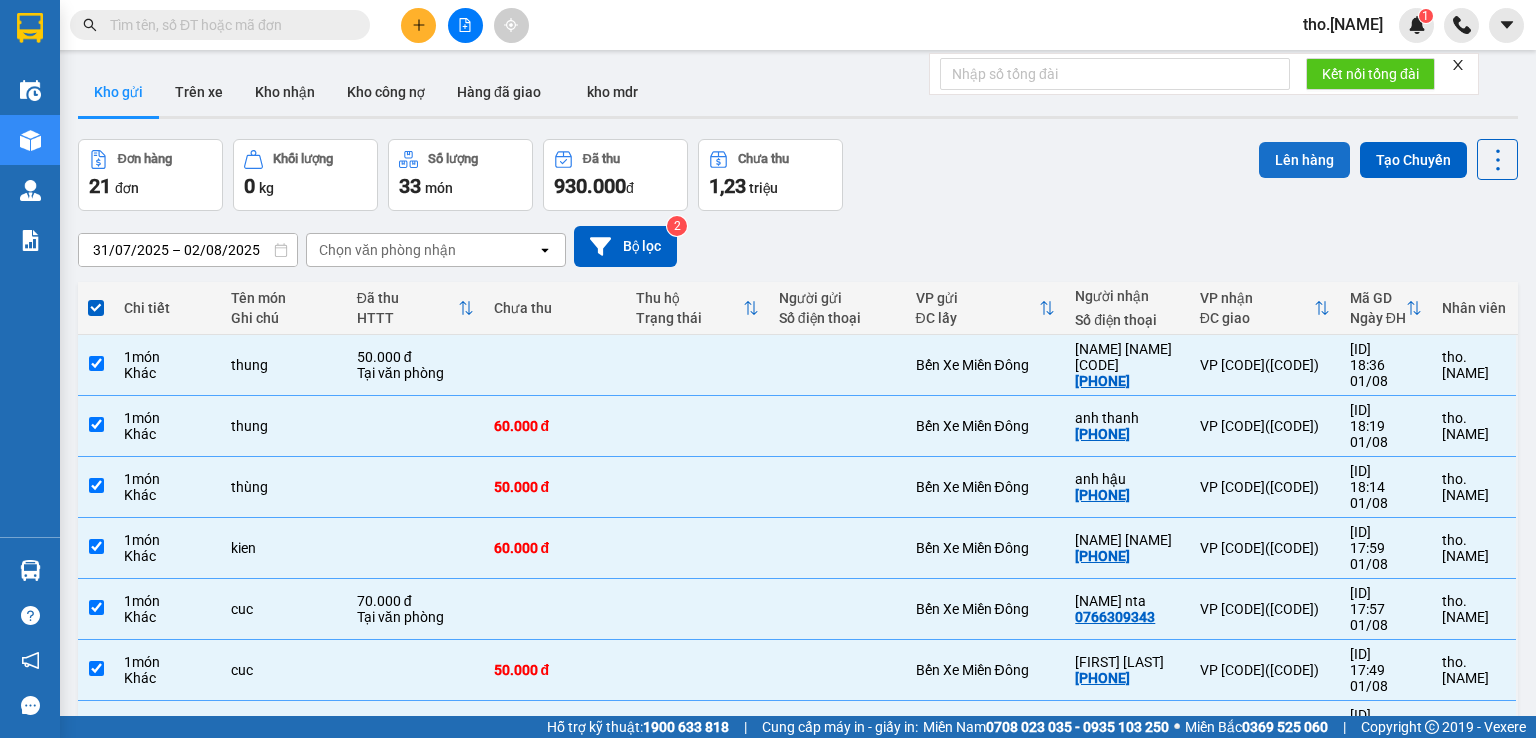 click on "Lên hàng" at bounding box center (1304, 160) 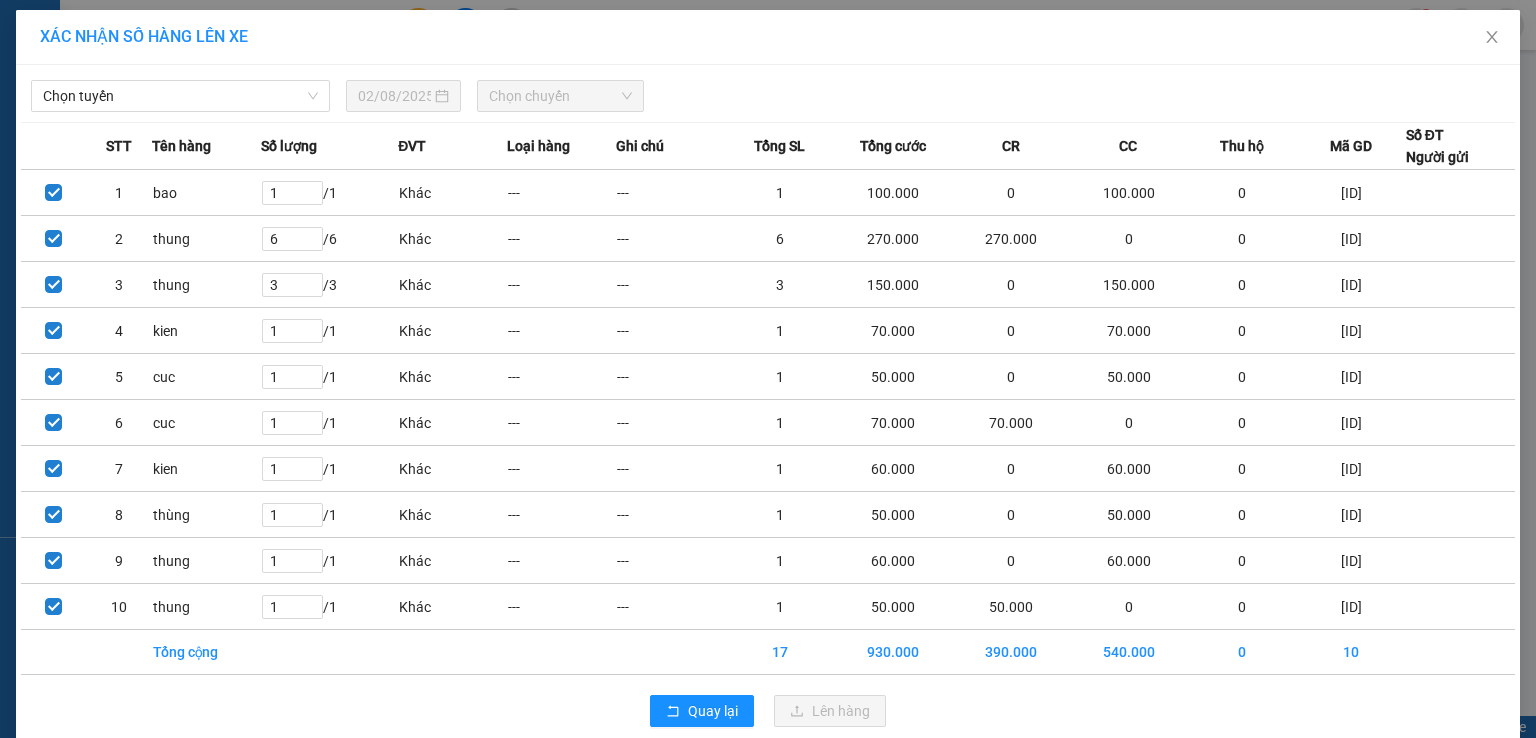 click on "Chọn tuyến 02/08/2025 Chọn chuyến STT Tên hàng Số lượng ĐVT Loại hàng Ghi chú Tổng SL Tổng cước CR CC Thu hộ Mã GD Số ĐT   Người gửi 1 bao 1  /  1 Khác --- --- 1 100.000 0 100.000 0 BXMD0108250014 2 thung 6  /  6 Khác --- --- 6 270.000 270.000 0 0 BXMD0108250015 3 thung 3  /  3 Khác --- --- 3 150.000 0 150.000 0 BXMD0108250016 4 kien 1  /  1 Khác --- --- 1 70.000 0 70.000 0 BXMD0108250017 5 cuc 1  /  1 Khác --- --- 1 50.000 0 50.000 0 BXMD0108250018 6 cuc 1  /  1 Khác --- --- 1 70.000 70.000 0 0 BXMD0108250019 7 kien 1  /  1 Khác --- --- 1 60.000 0 60.000 0 BXMD0108250020 8 thùng 1  /  1 Khác --- --- 1 50.000 0 50.000 0 BXMD0108250021 9 thung 1  /  1 Khác --- --- 1 60.000 0 60.000 0 BXMD0108250022 10 thung 1  /  1 Khác --- --- 1 50.000 50.000 0 0 BXMD0108250023     Tổng cộng         17 930.000 390.000 540.000 0 10   Quay lại Lên hàng" at bounding box center (768, 403) 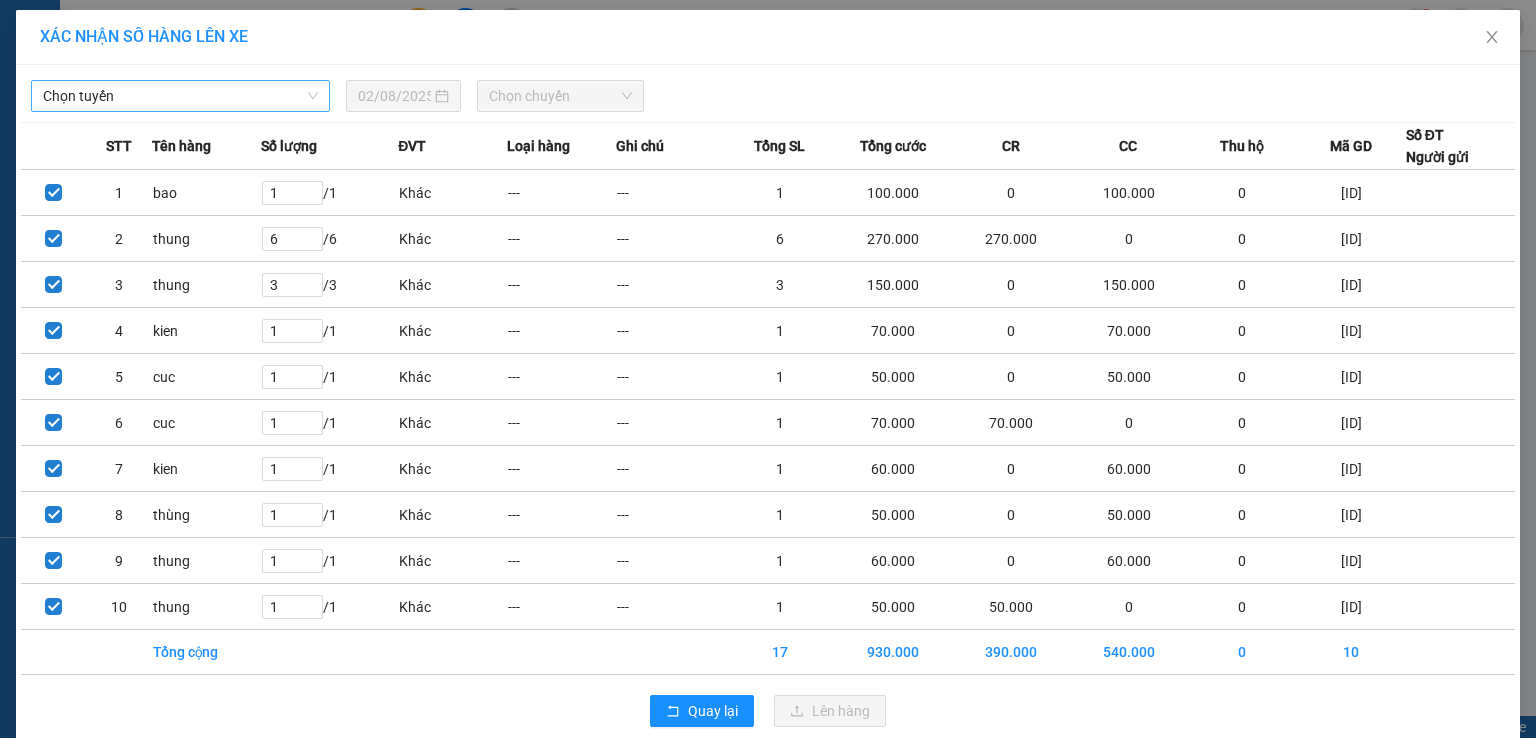 click on "Chọn tuyến" at bounding box center (180, 96) 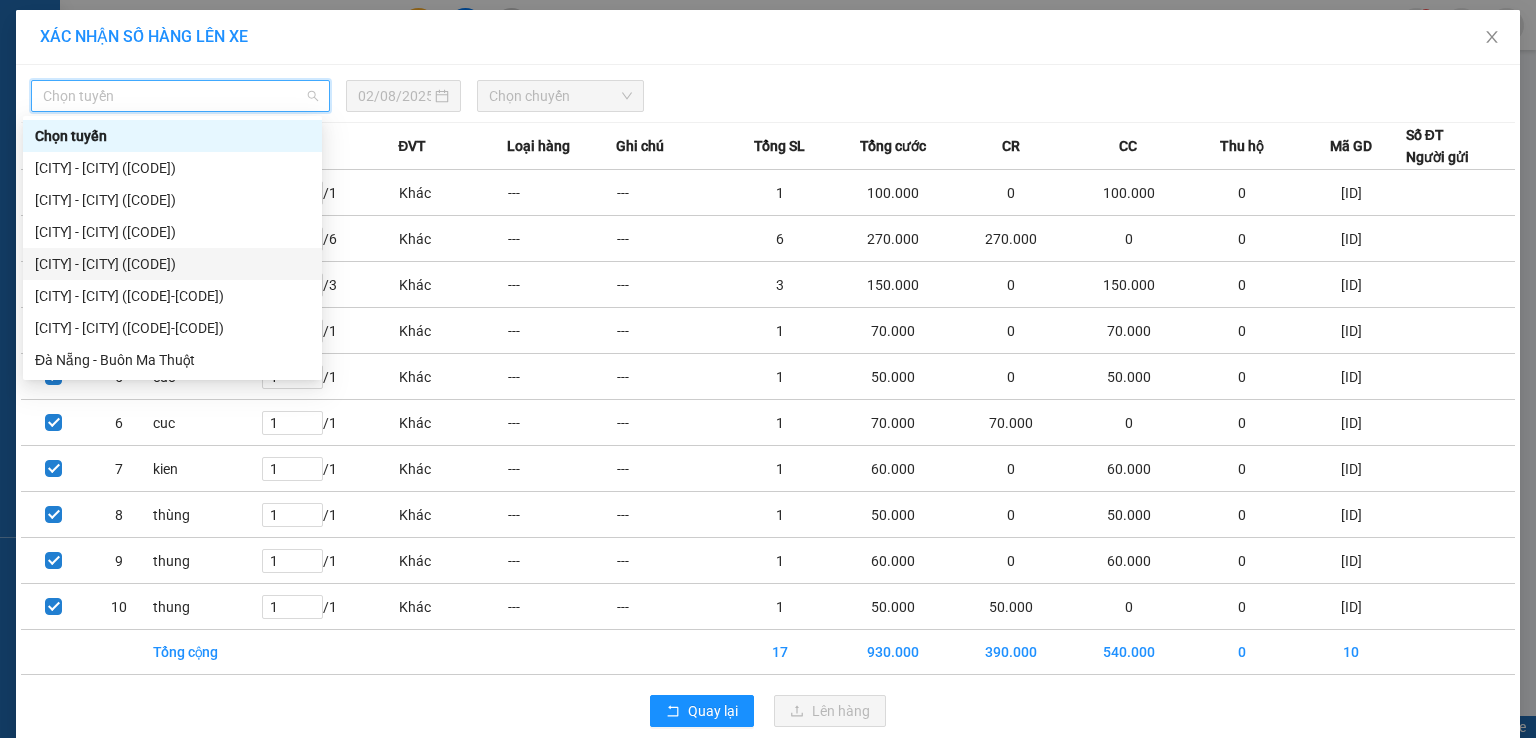 click on "[CITY] - [CITY] (MĐ)" at bounding box center [172, 264] 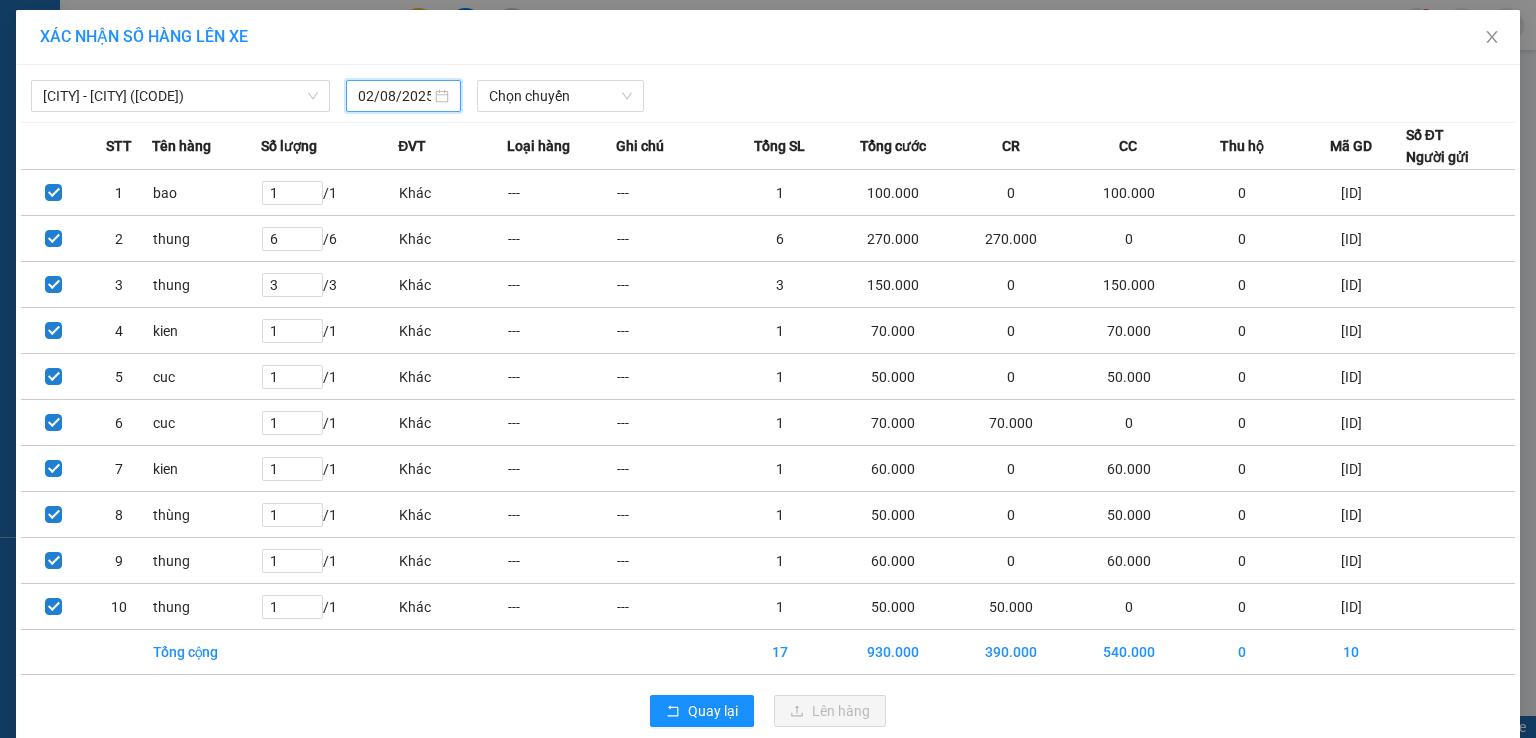 click on "02/08/2025" at bounding box center [394, 96] 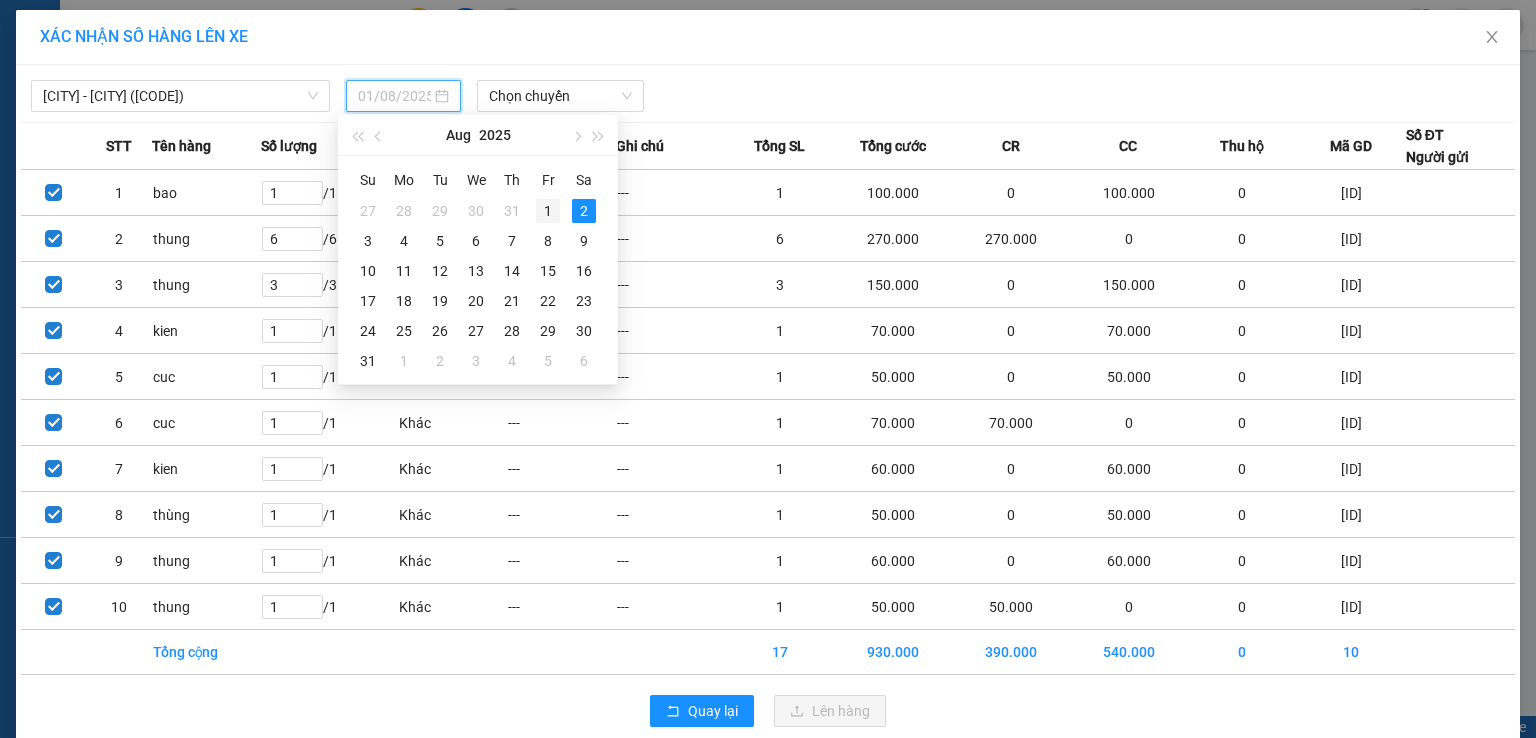 click on "1" at bounding box center (548, 211) 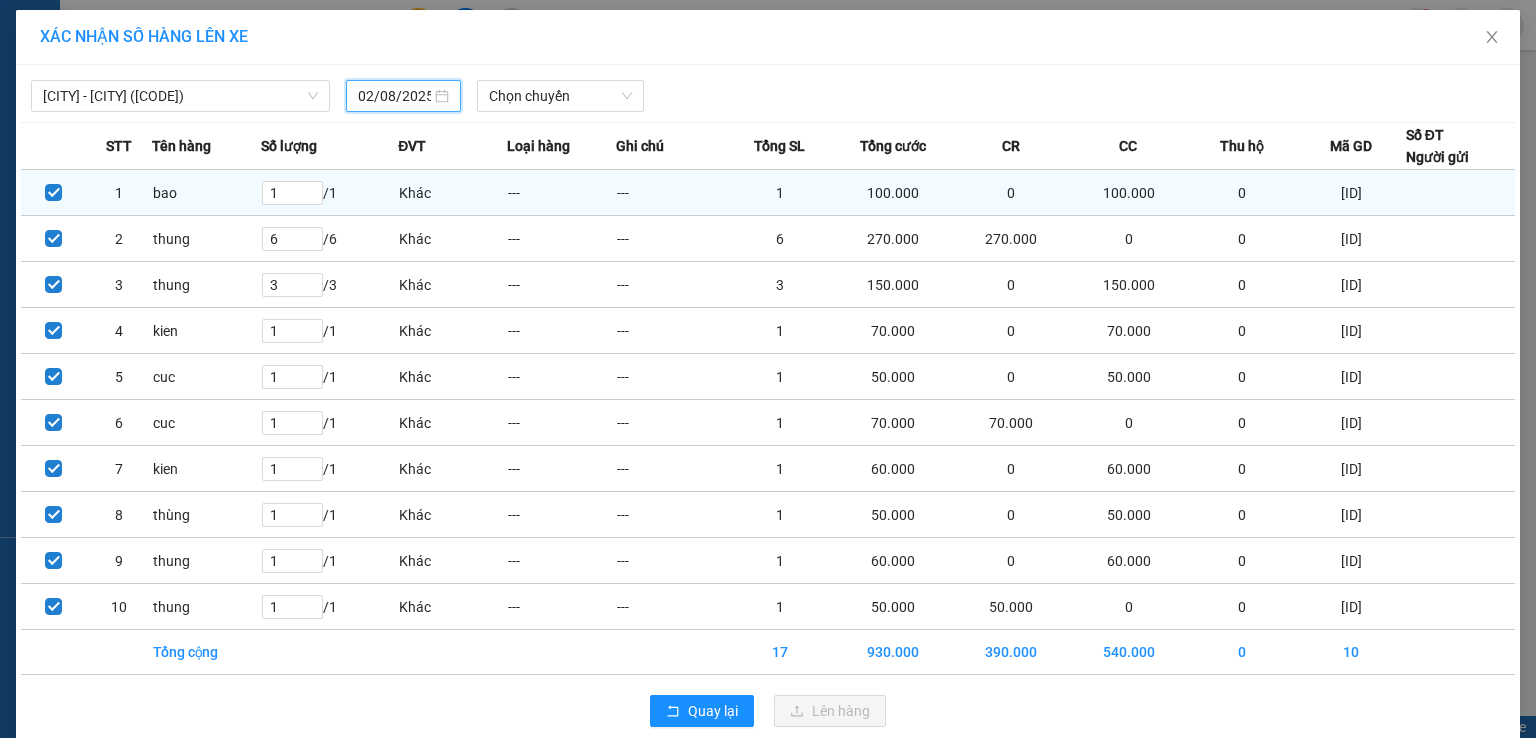 type on "01/08/2025" 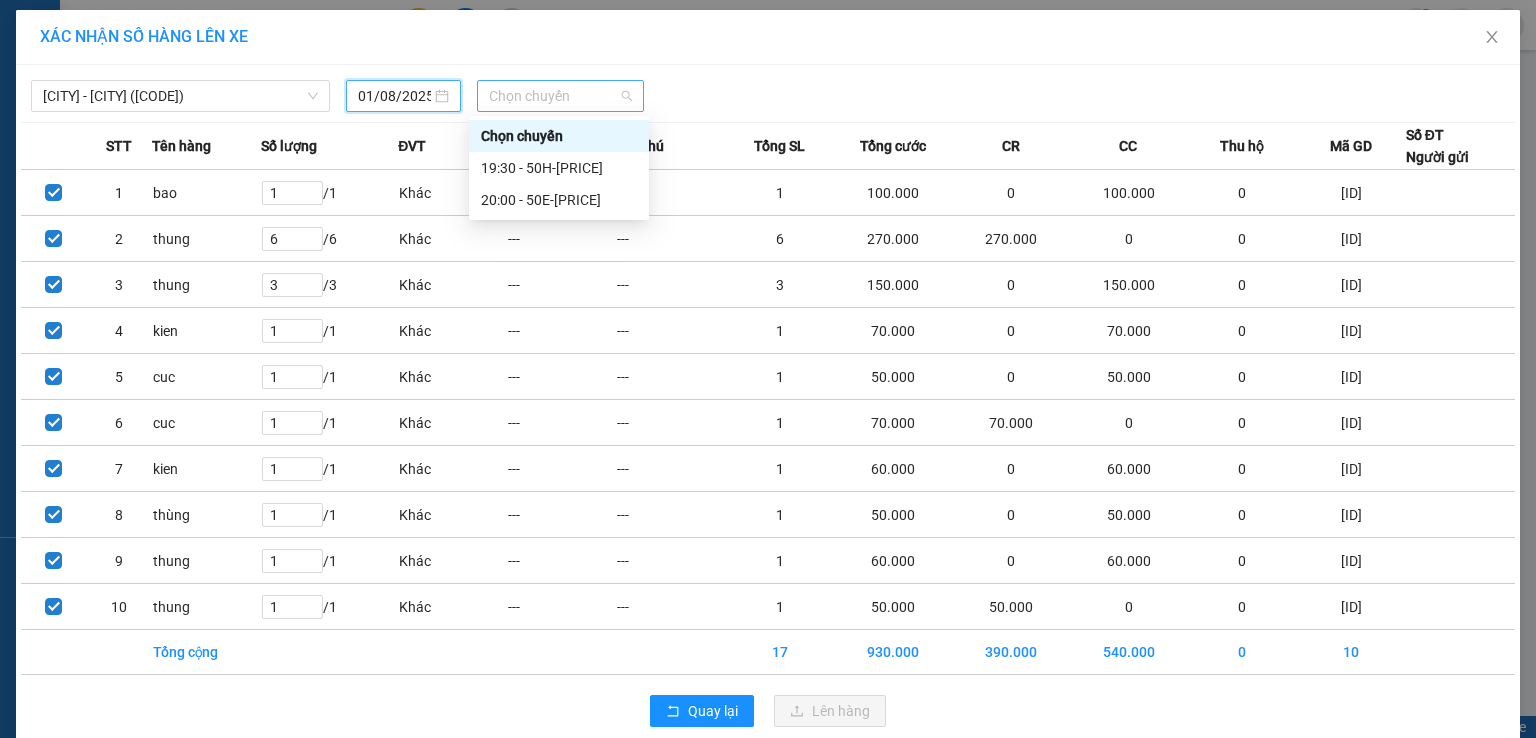 click on "Chọn chuyến" at bounding box center [561, 96] 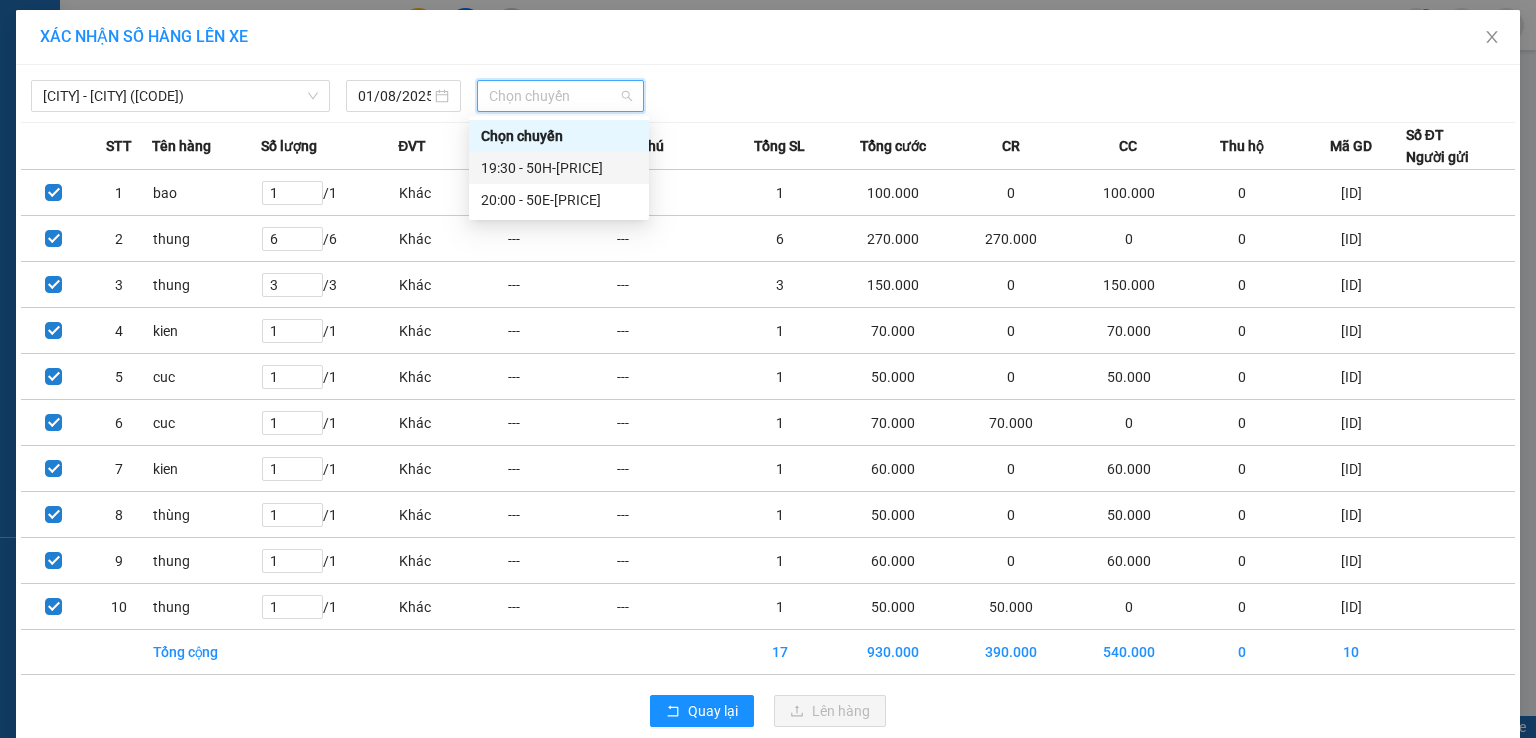 click on "[TIME] - [VEHICLE_PLATE]" at bounding box center (559, 168) 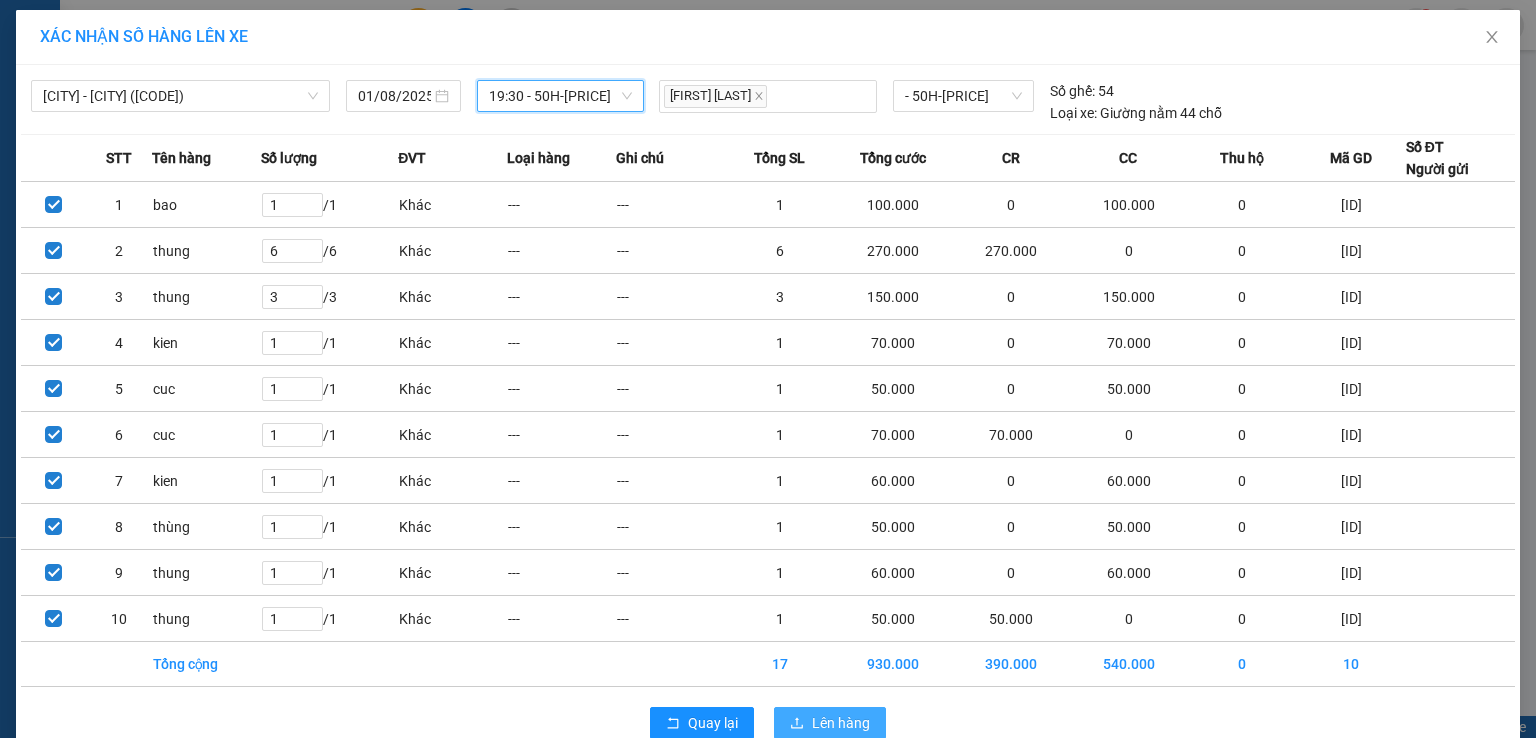 click on "Lên hàng" at bounding box center [841, 723] 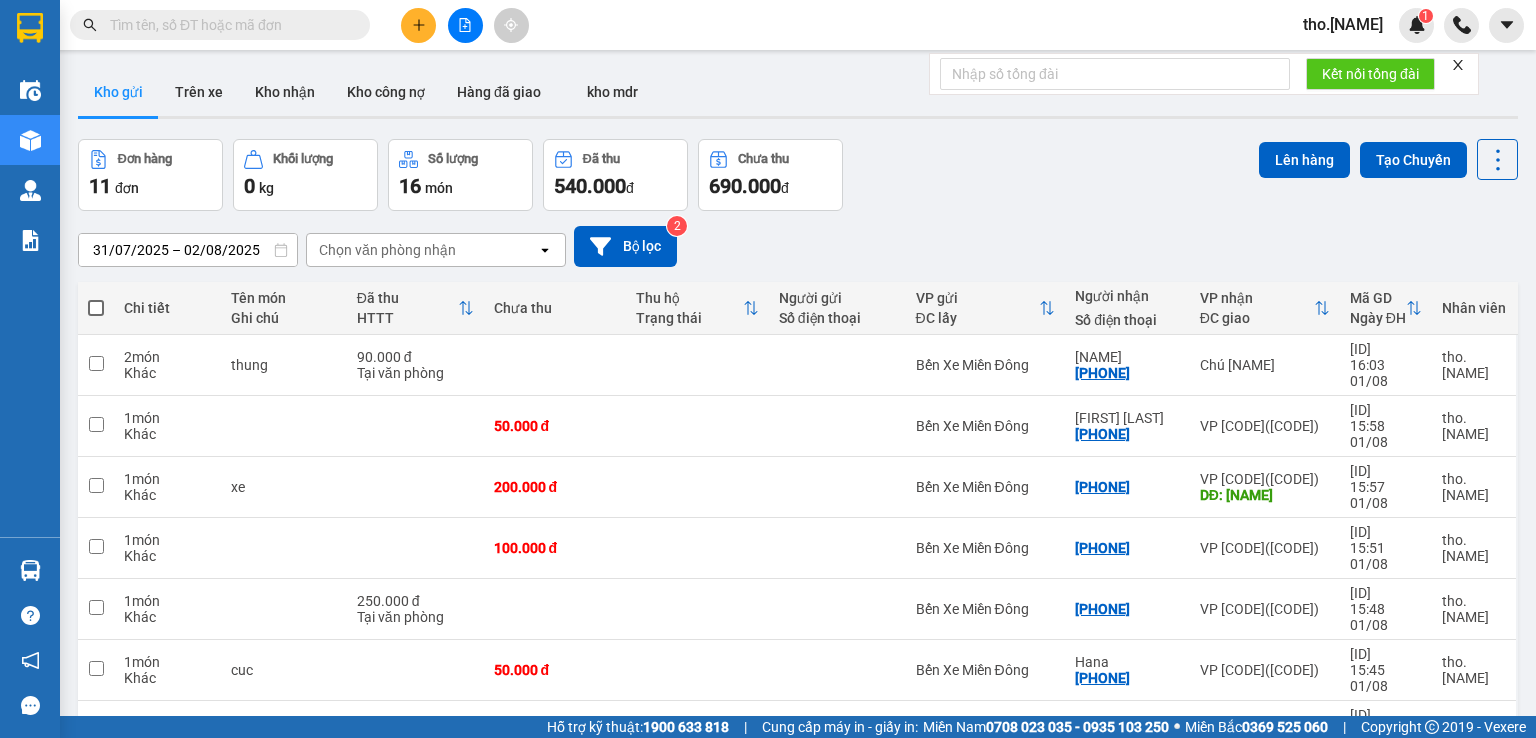 click at bounding box center [96, 308] 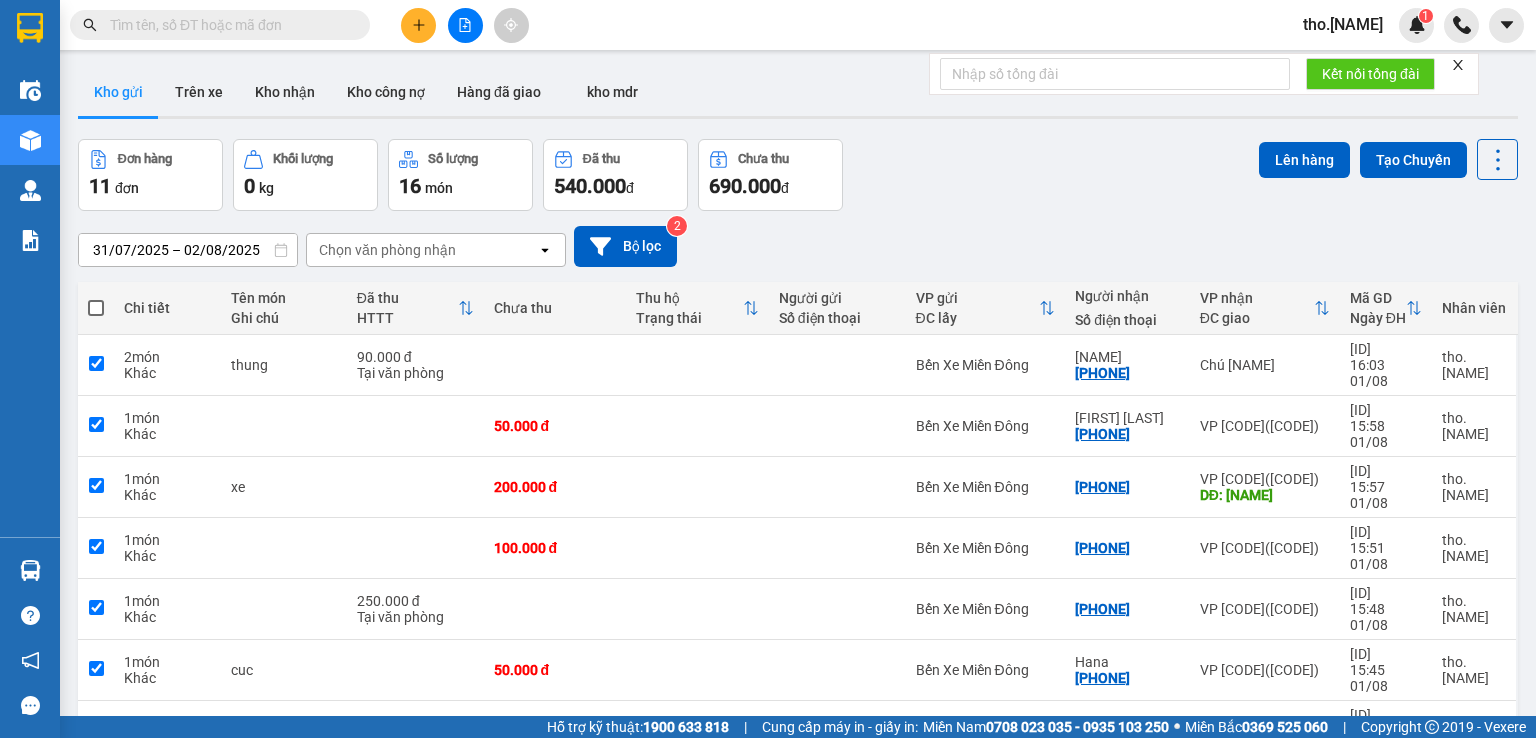 checkbox on "true" 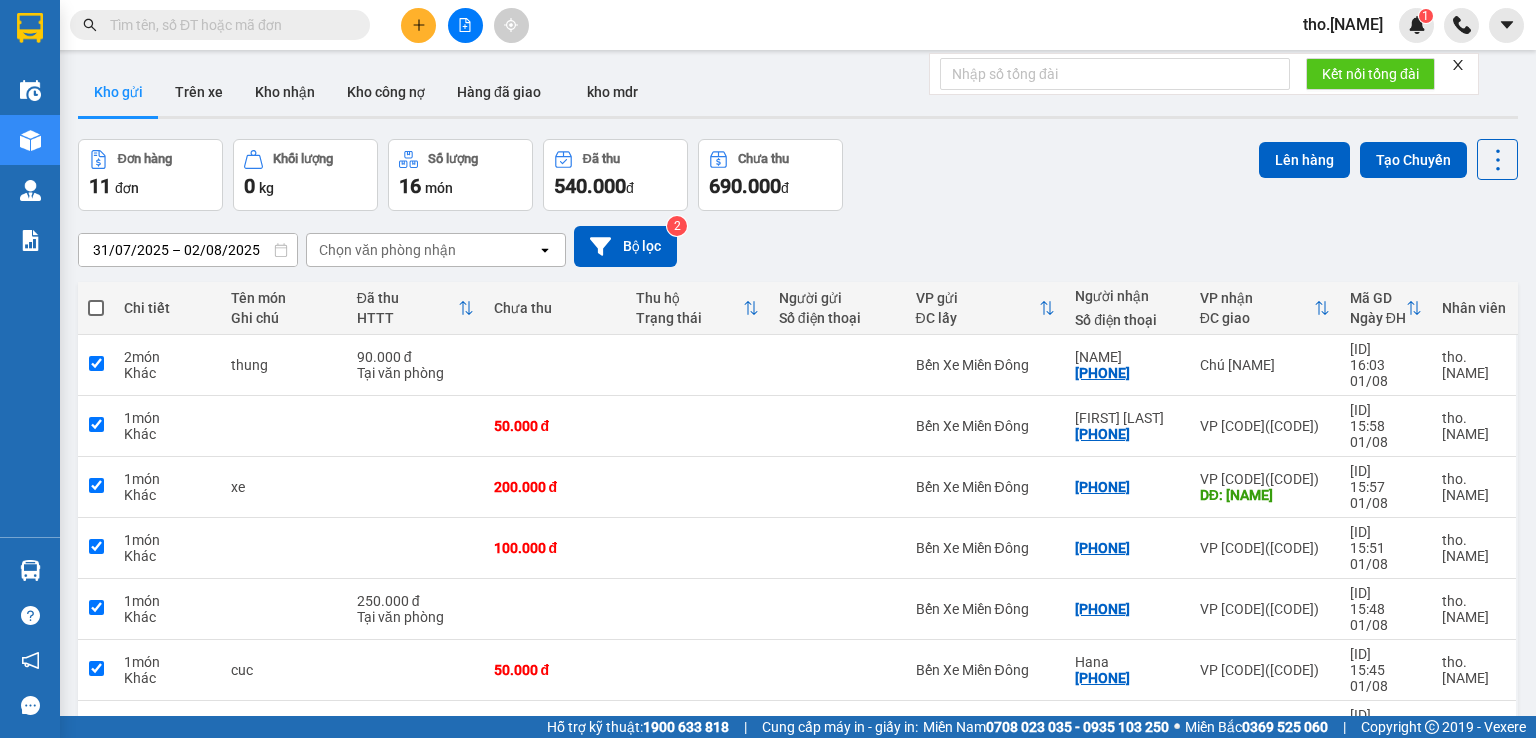 checkbox on "true" 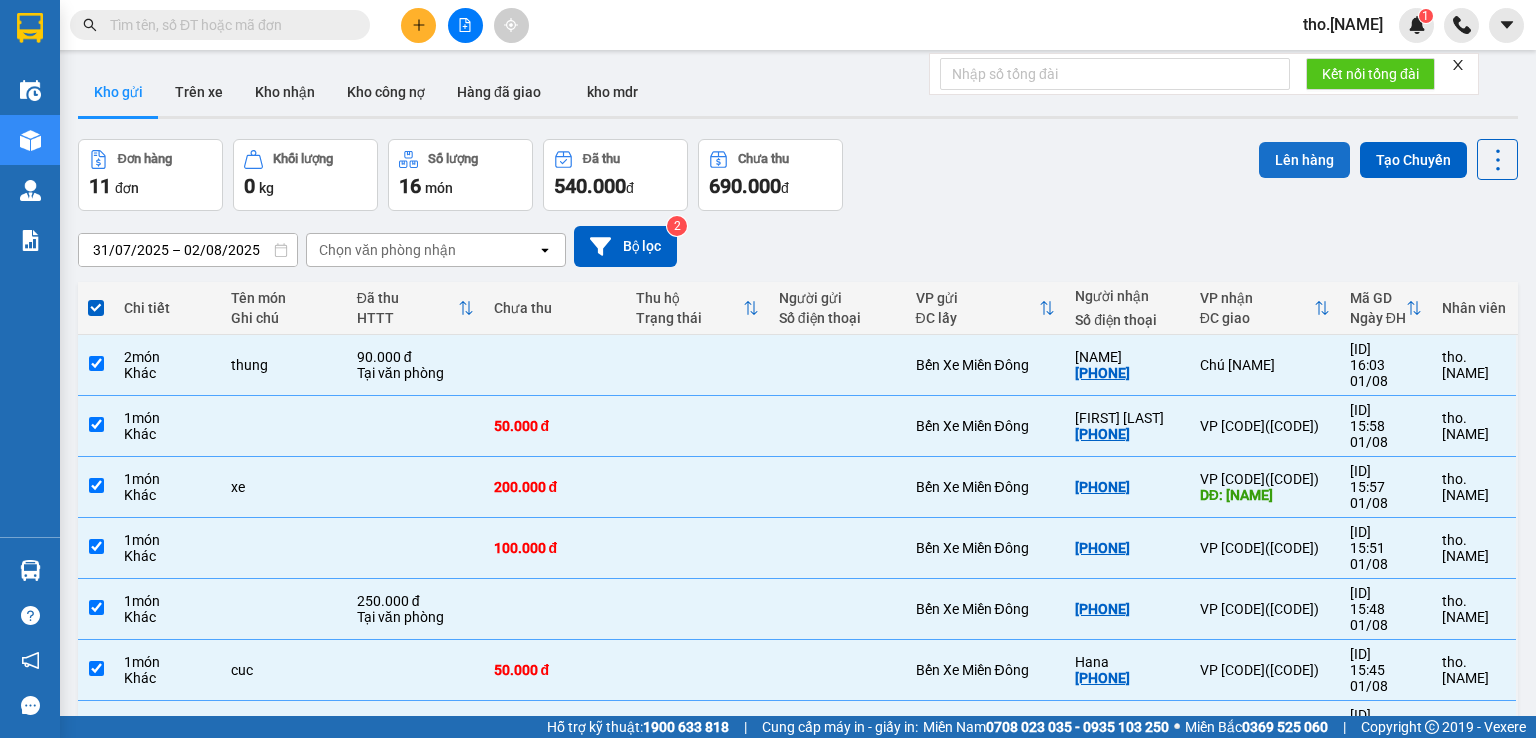 click on "Lên hàng" at bounding box center [1304, 160] 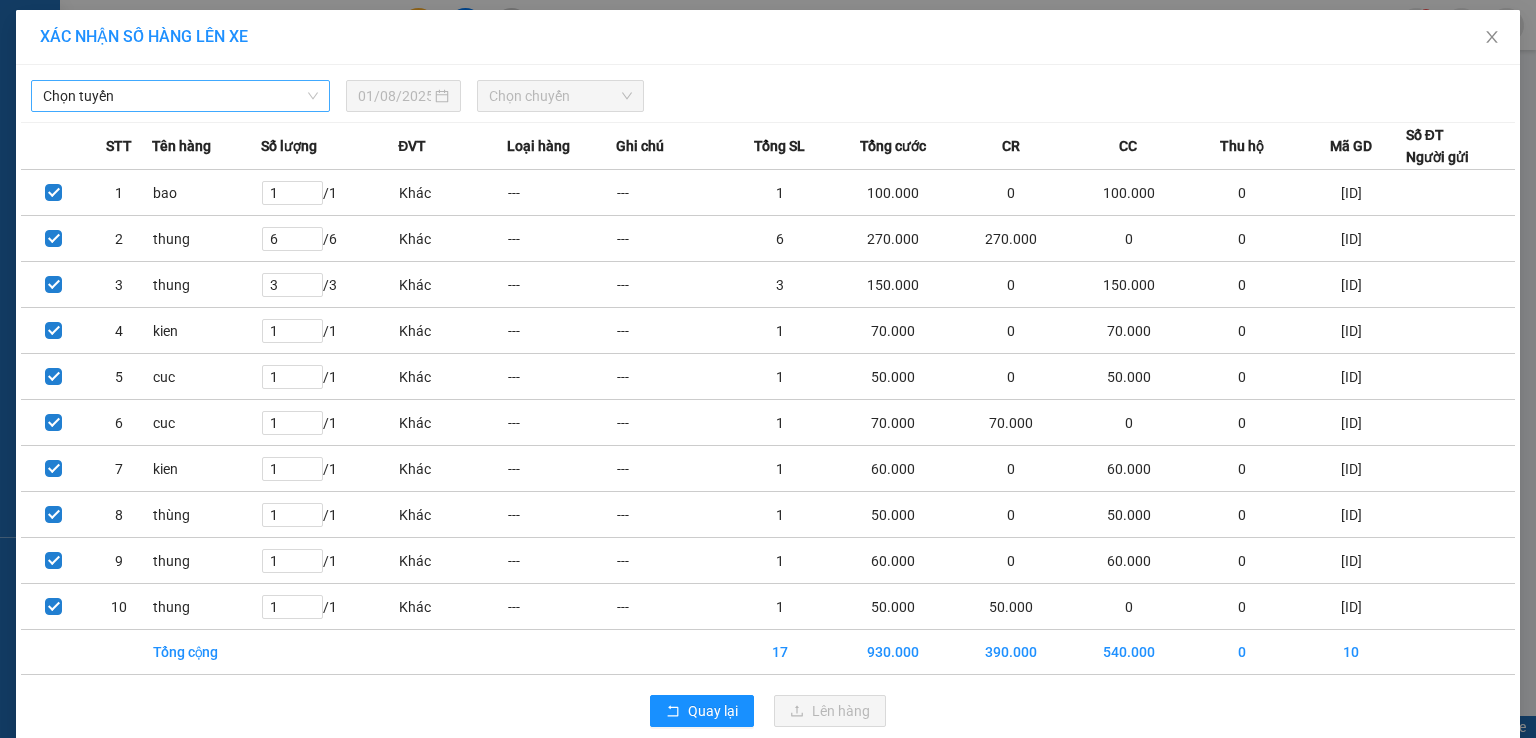 click on "Chọn tuyến" at bounding box center (180, 96) 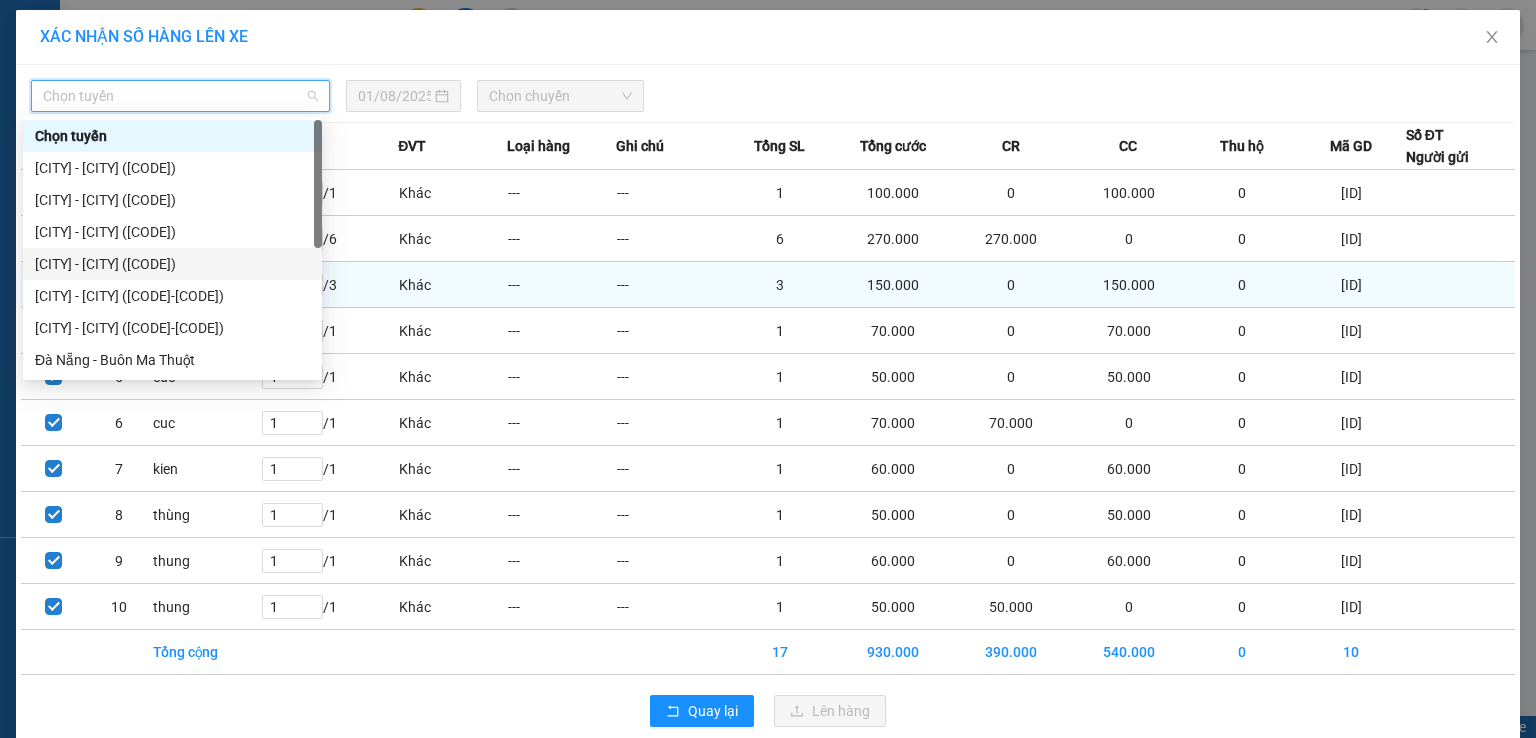 click on "[CITY] - [CITY] (MĐ)" at bounding box center (172, 264) 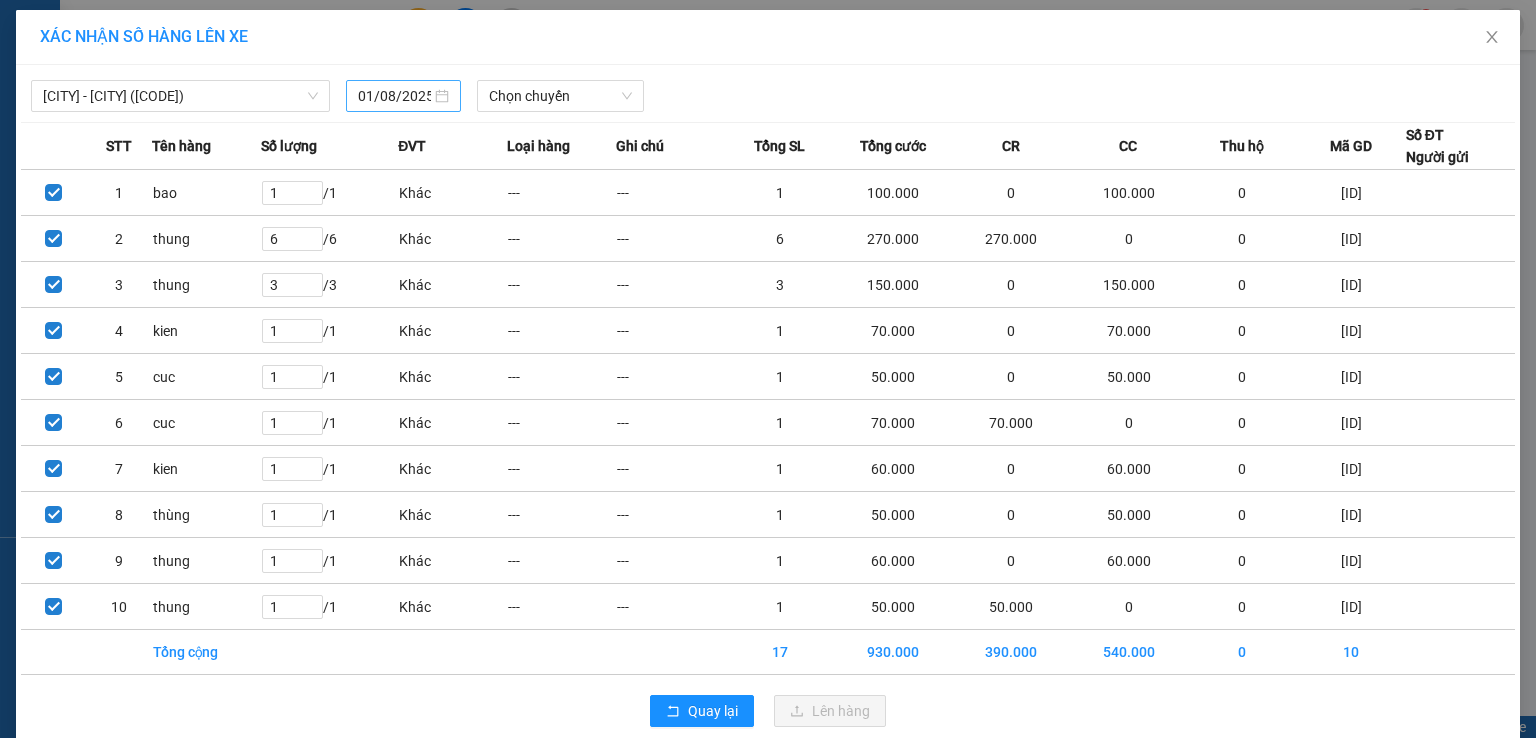 click on "01/08/2025" at bounding box center (394, 96) 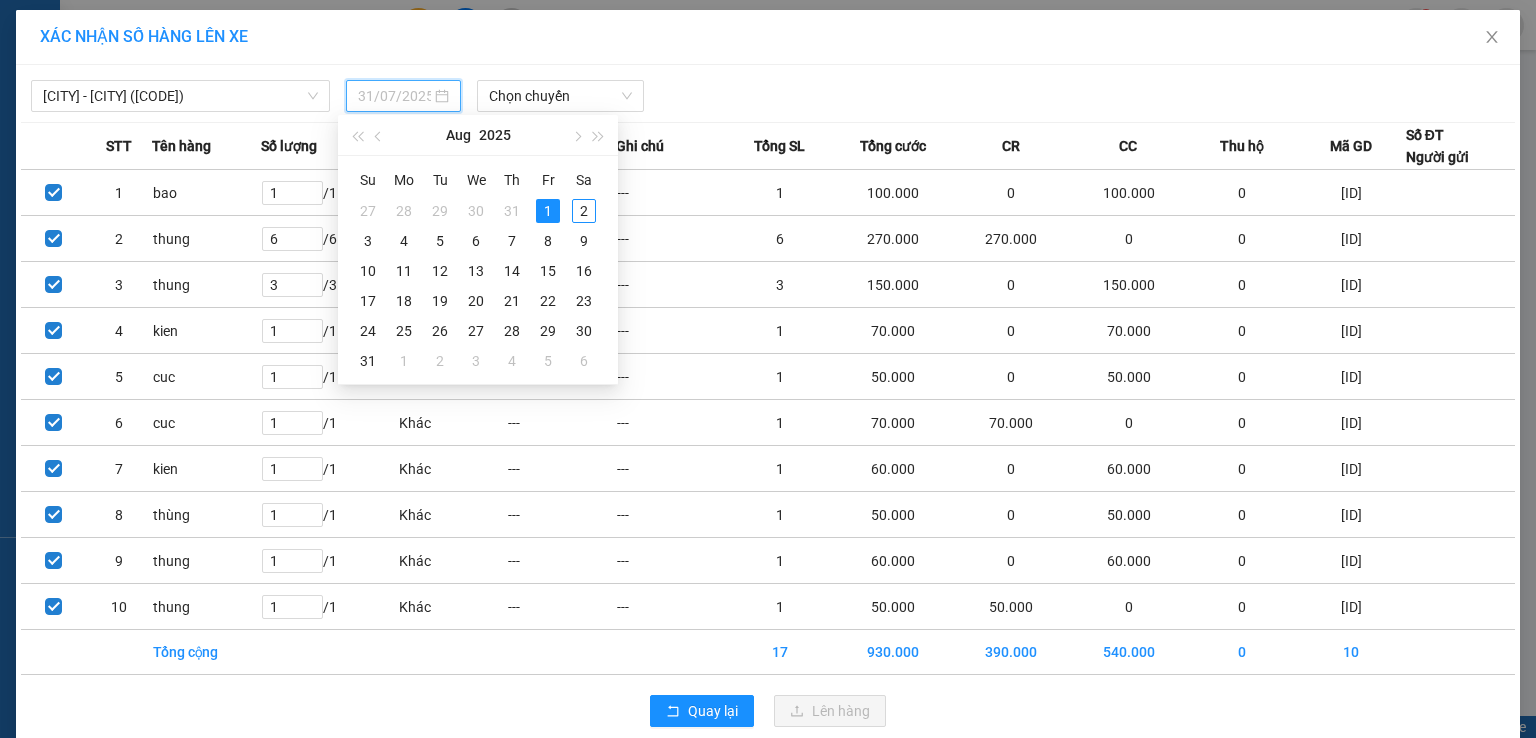 type on "01/08/2025" 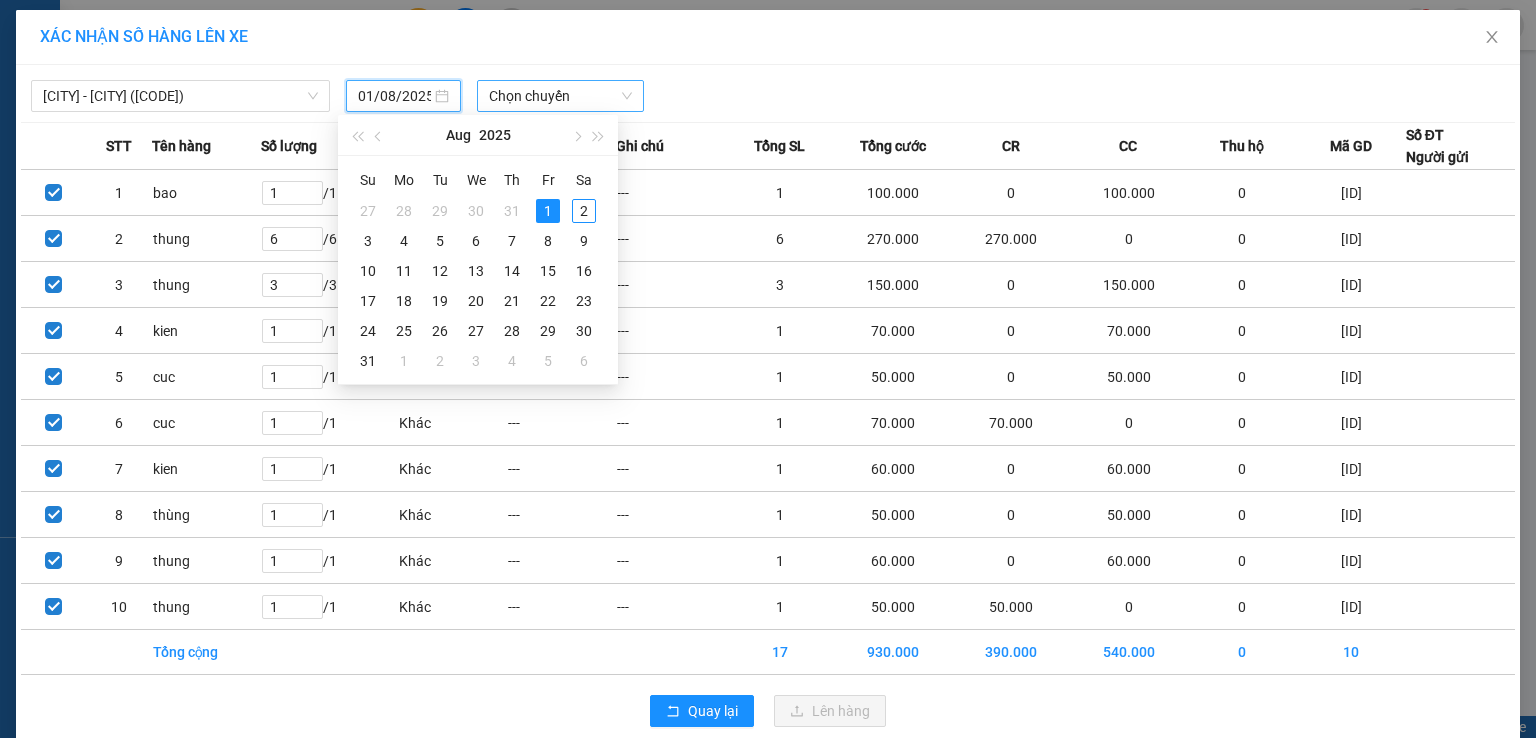 click on "Chọn chuyến" at bounding box center (561, 96) 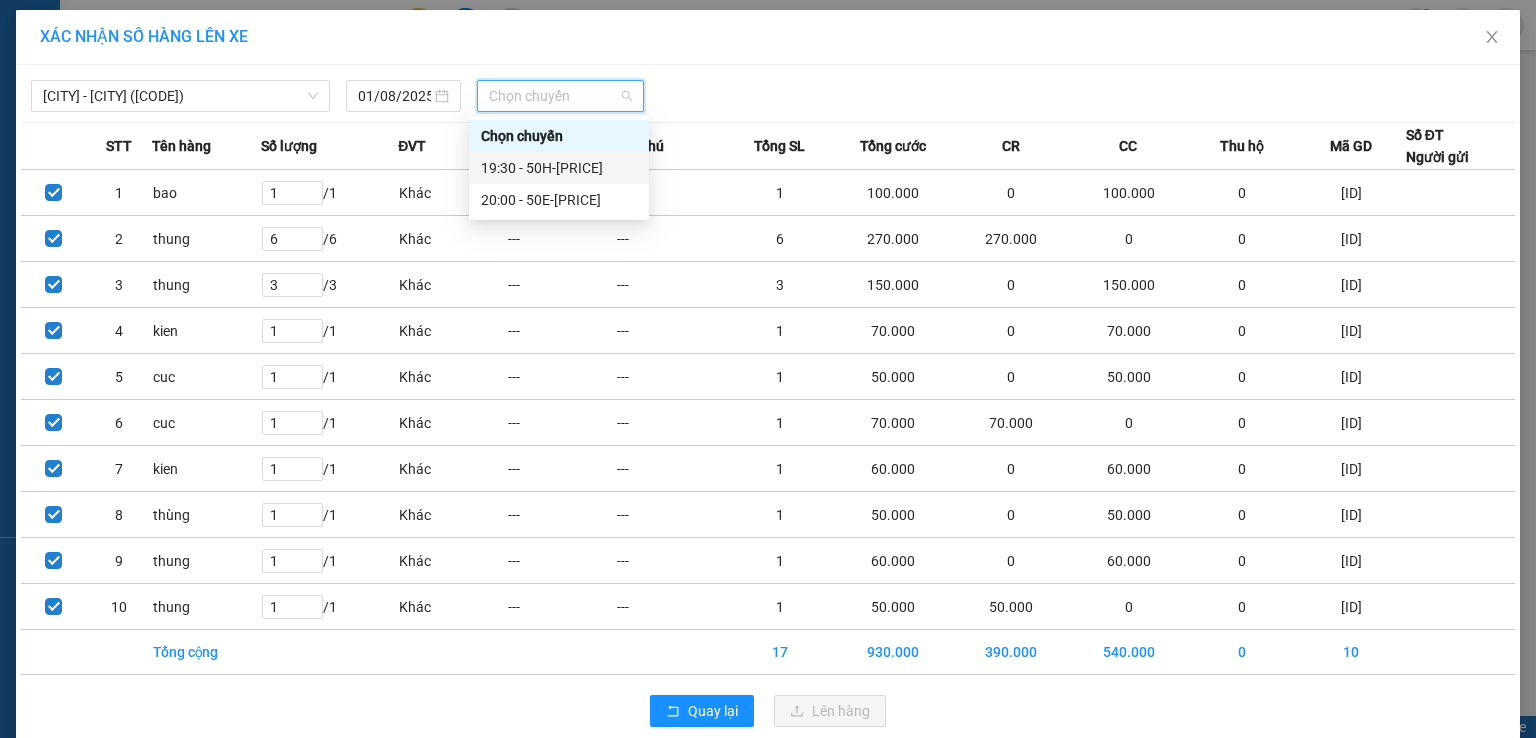 click on "[TIME] - [VEHICLE_PLATE]" at bounding box center [559, 168] 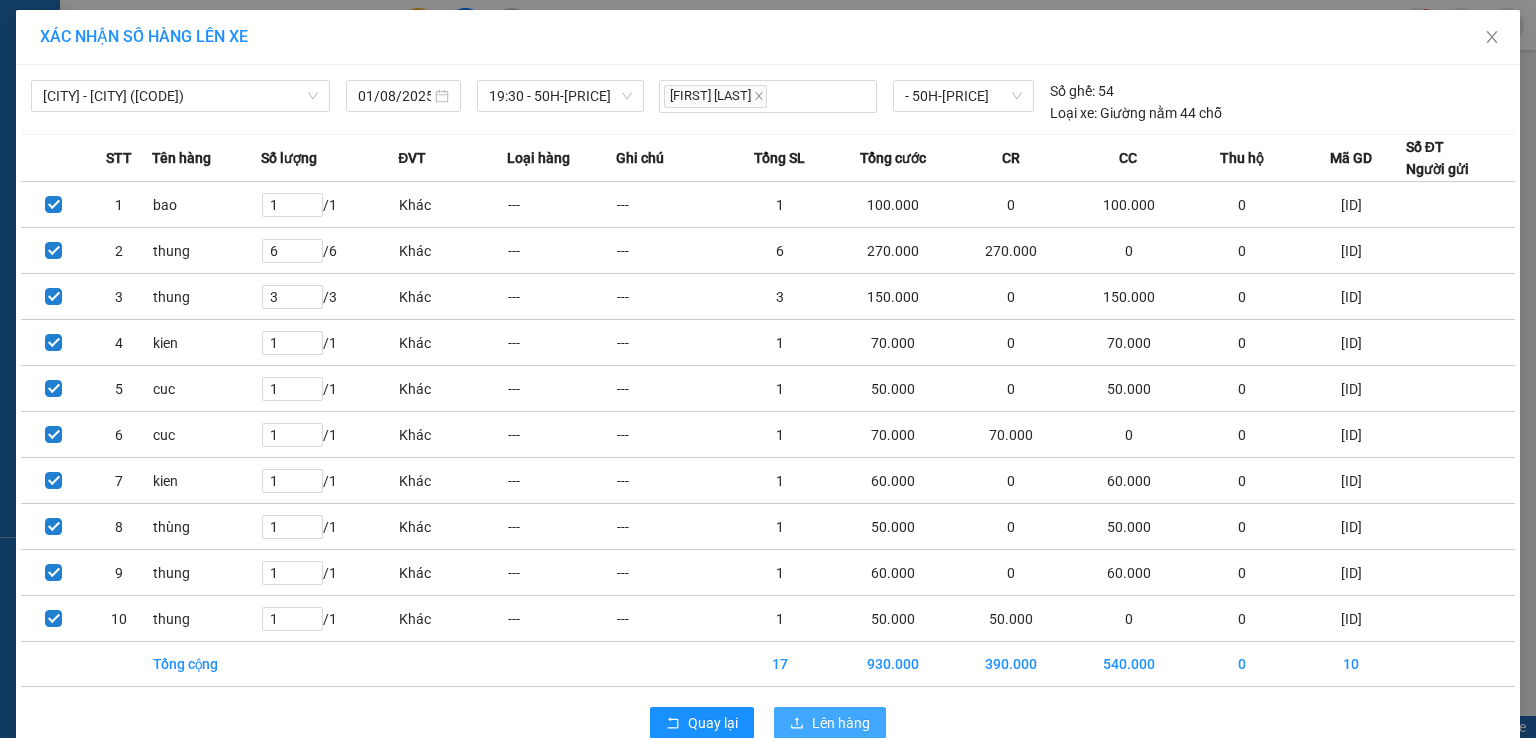 click on "Lên hàng" at bounding box center (830, 723) 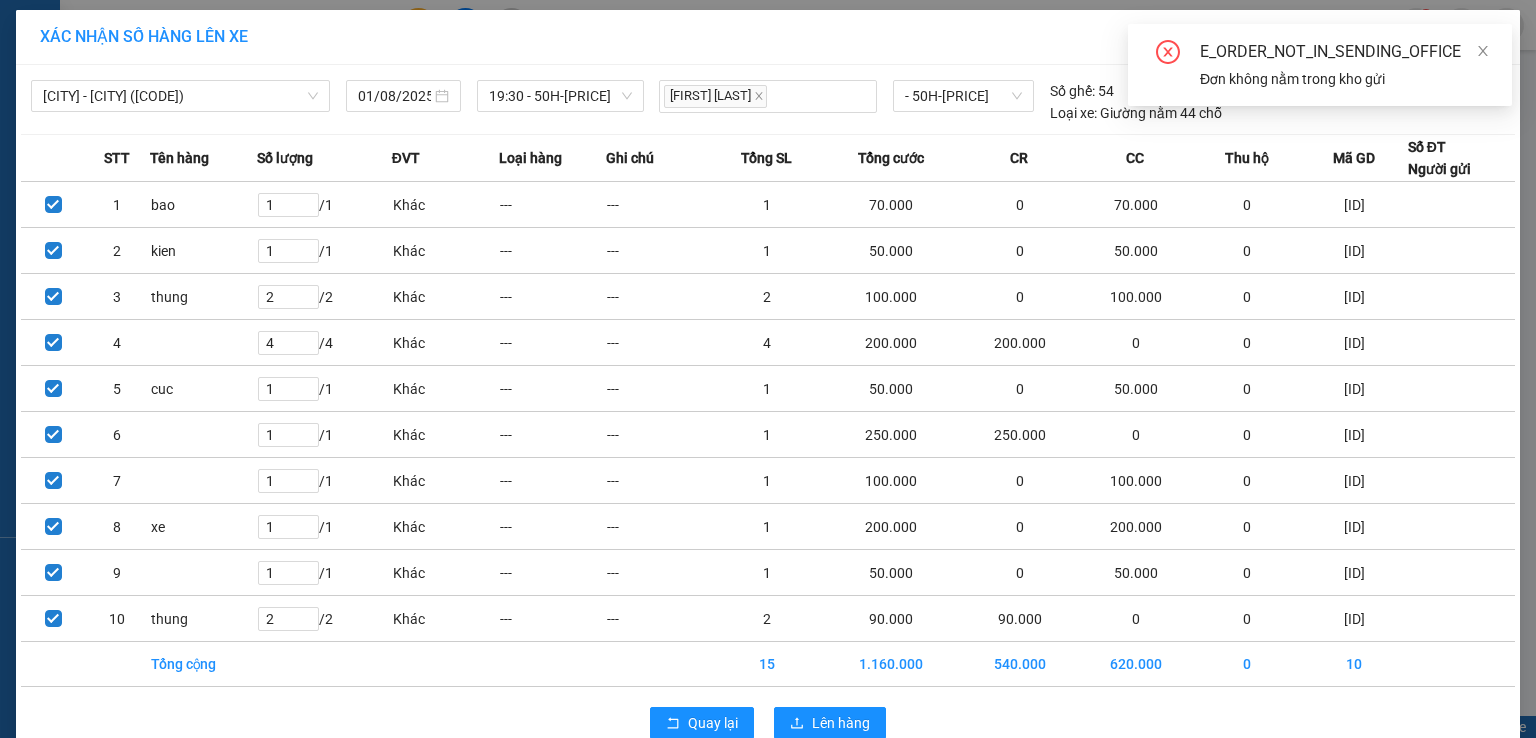 click on "E_ORDER_NOT_IN_SENDING_OFFICE Đơn không nằm trong kho gửi" at bounding box center [1320, 65] 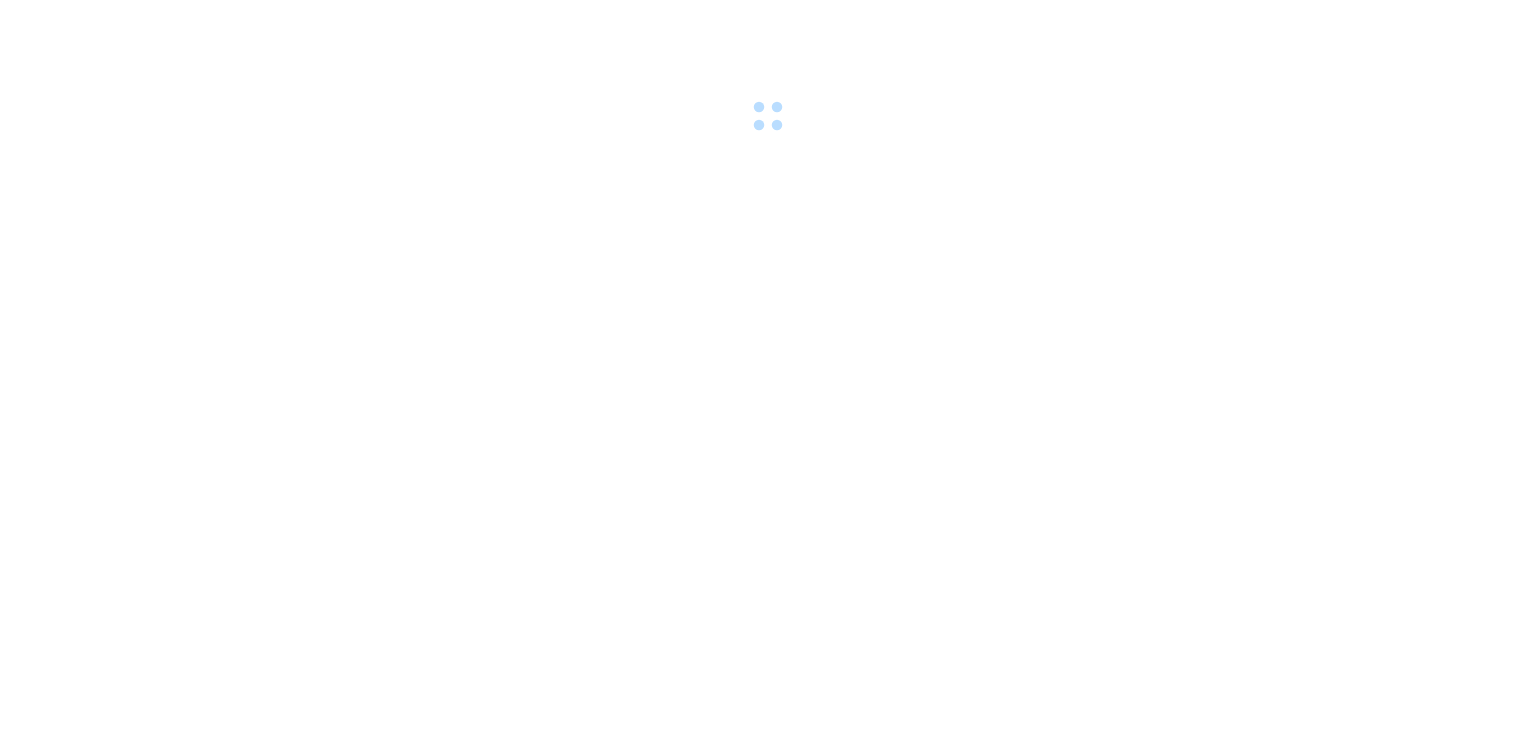 scroll, scrollTop: 0, scrollLeft: 0, axis: both 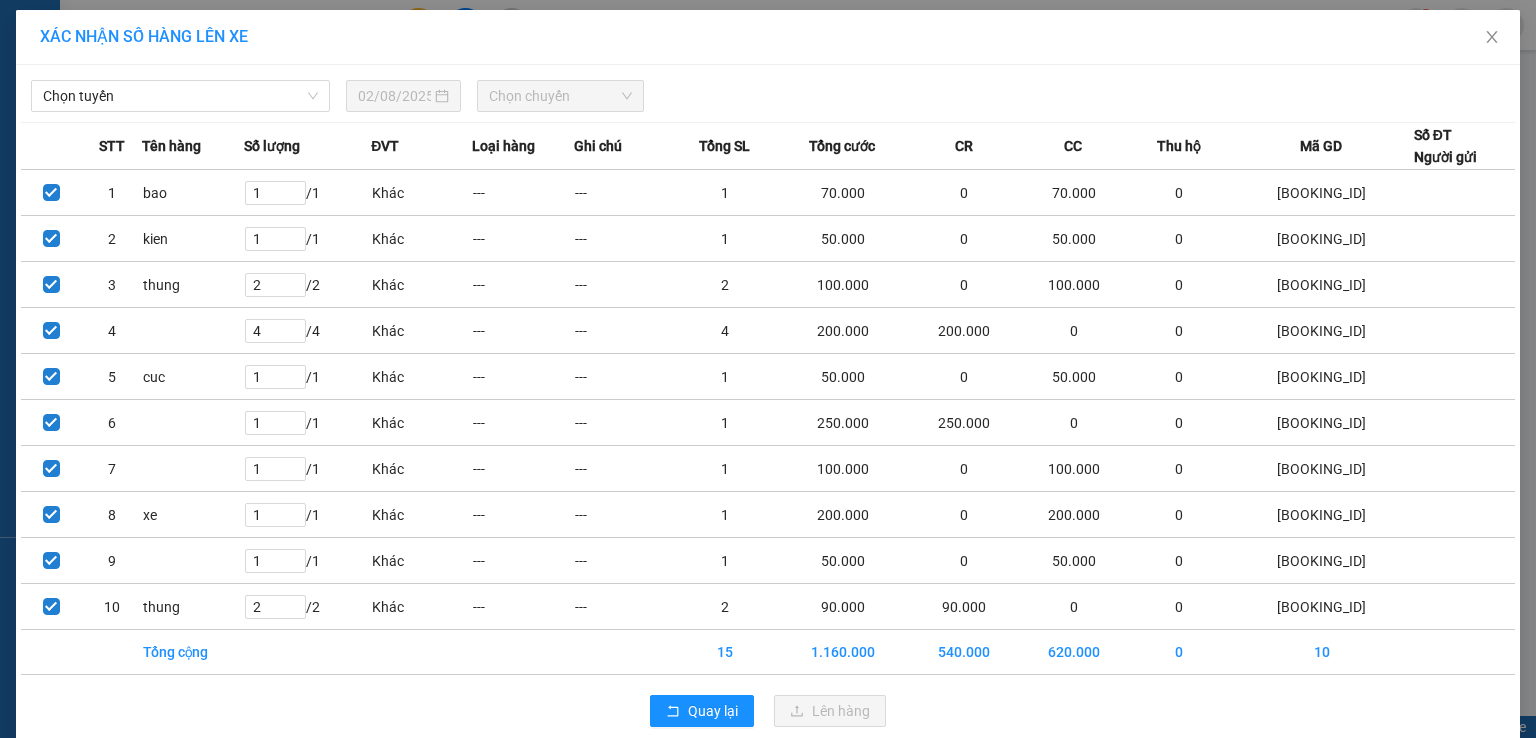 click on "XÁC NHẬN SỐ HÀNG LÊN XE" at bounding box center (768, 37) 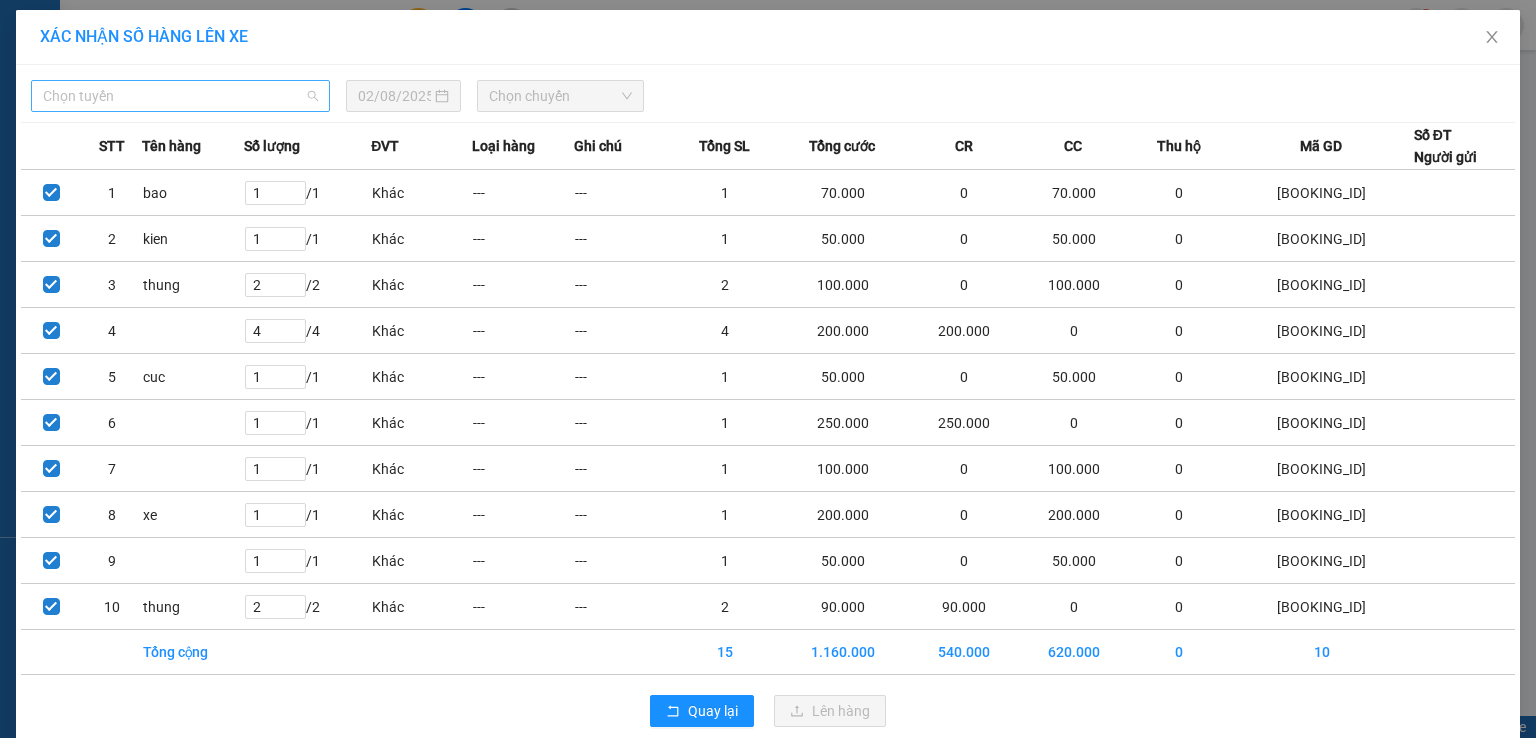 click on "Chọn tuyến" at bounding box center [180, 96] 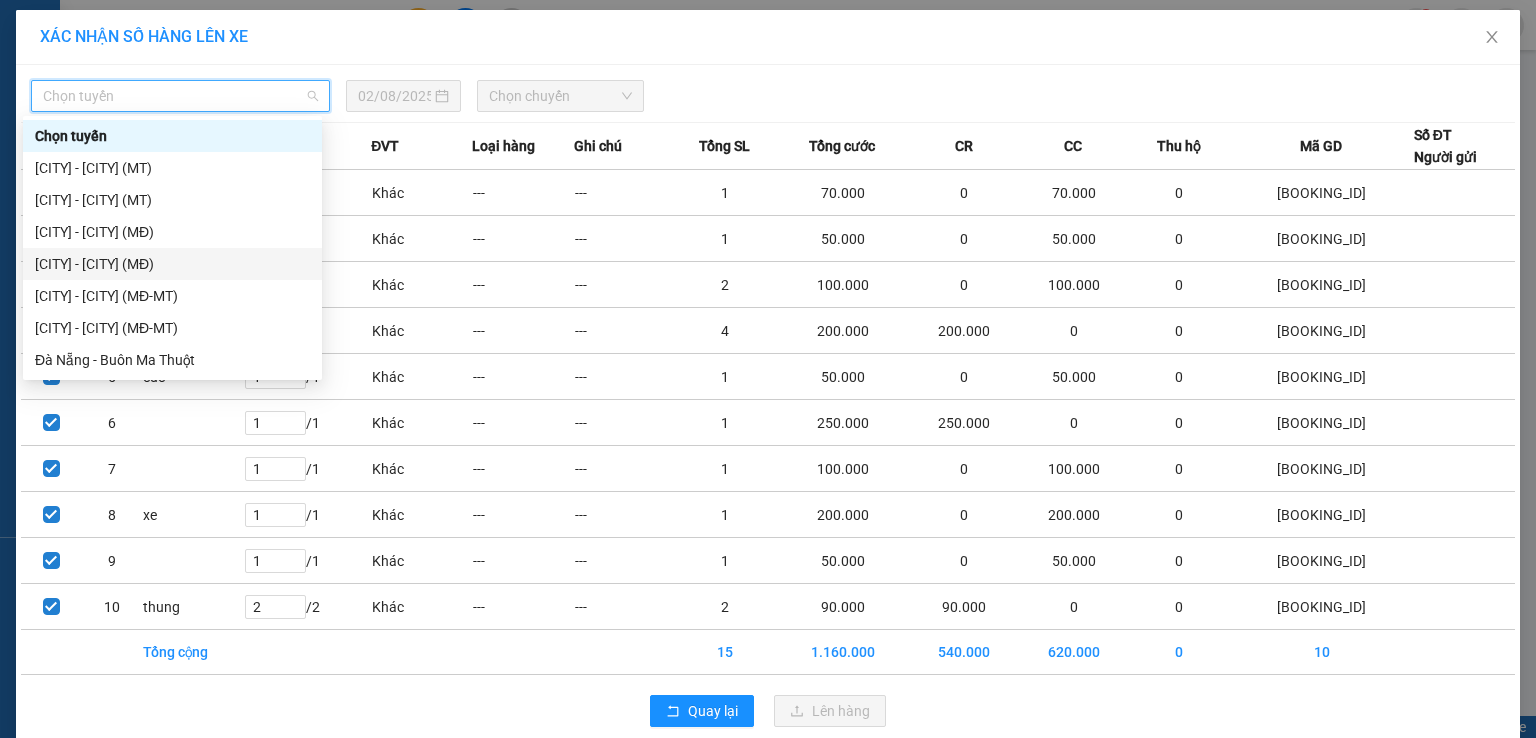 click on "[CITY] - [CITY] (MĐ)" at bounding box center [172, 264] 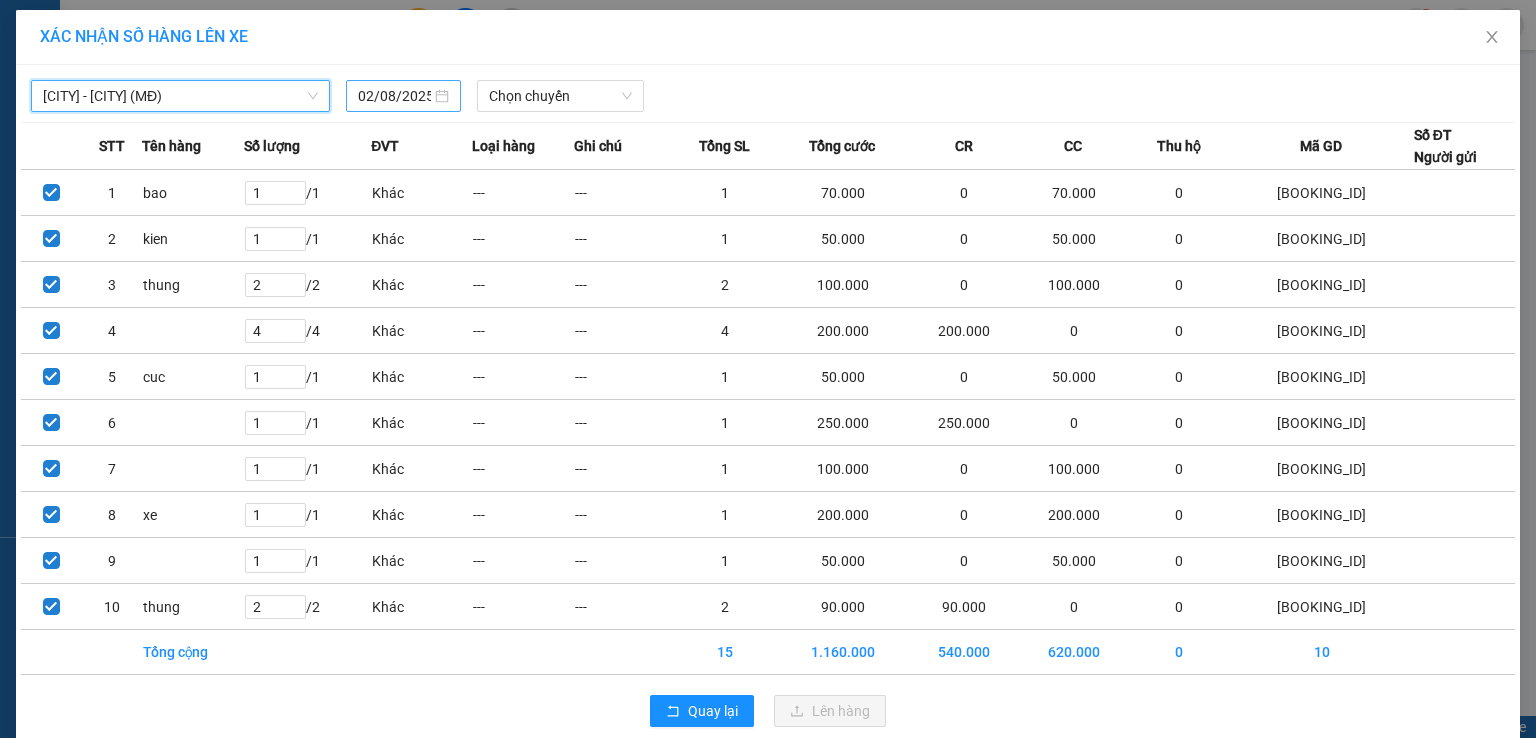 click on "02/08/2025" at bounding box center (394, 96) 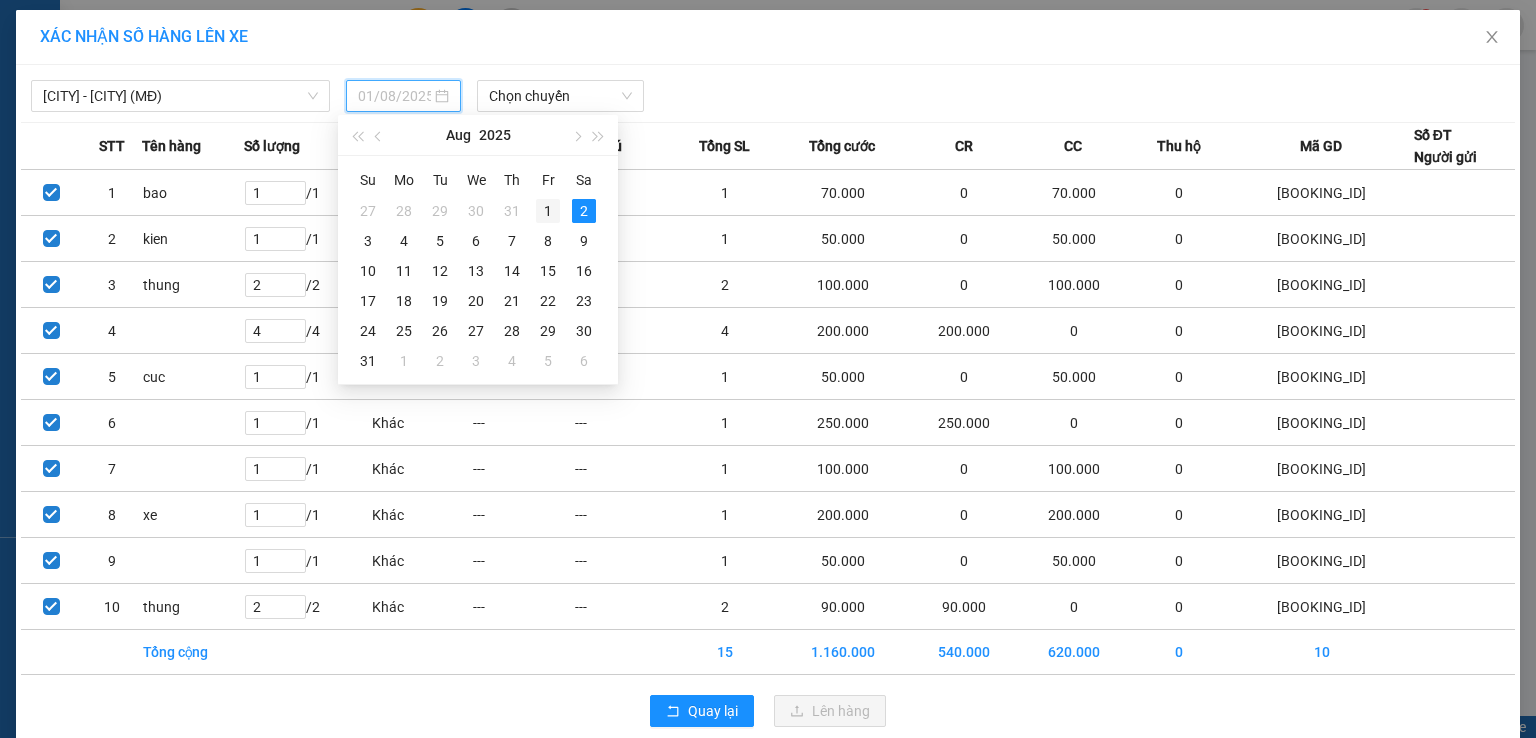 click on "1" at bounding box center (548, 211) 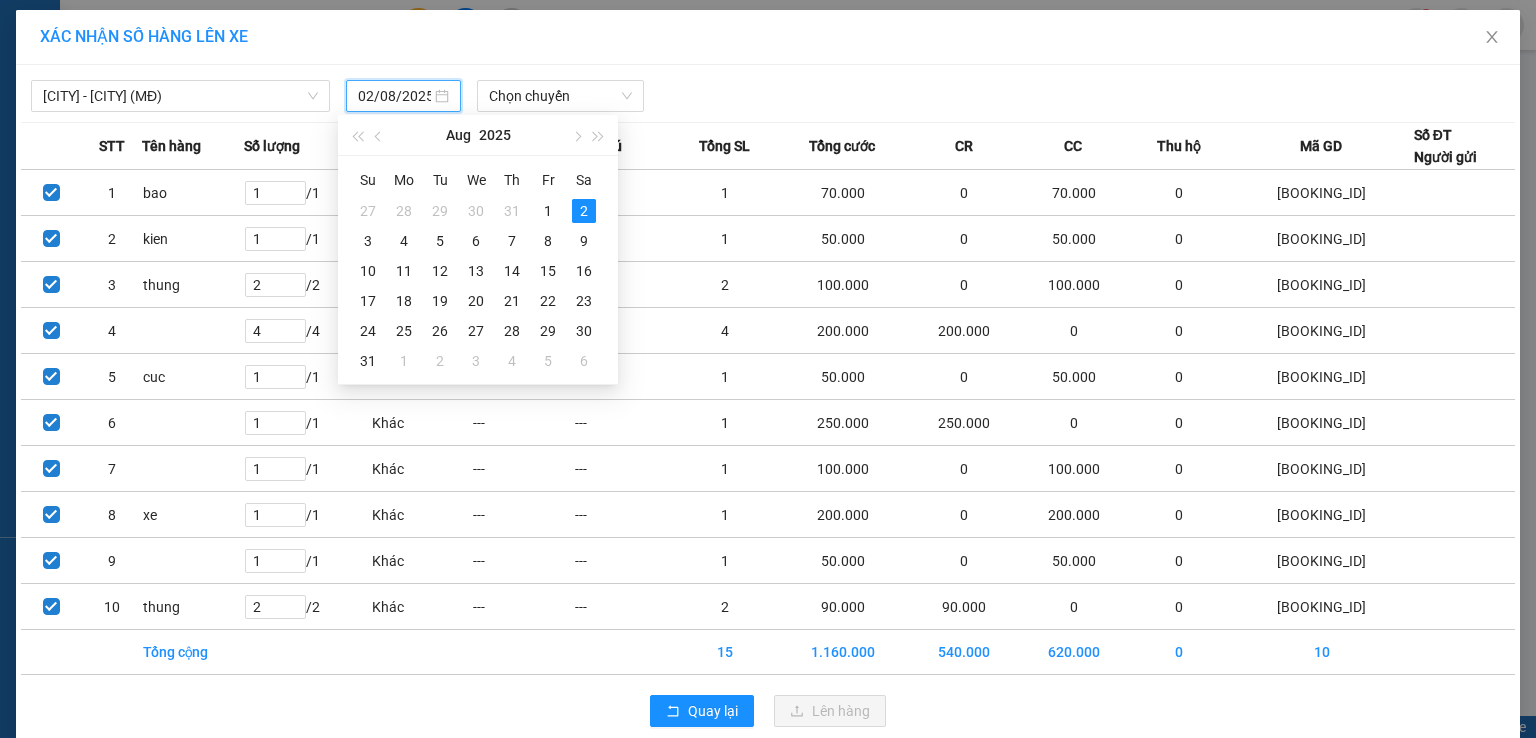 type on "01/08/2025" 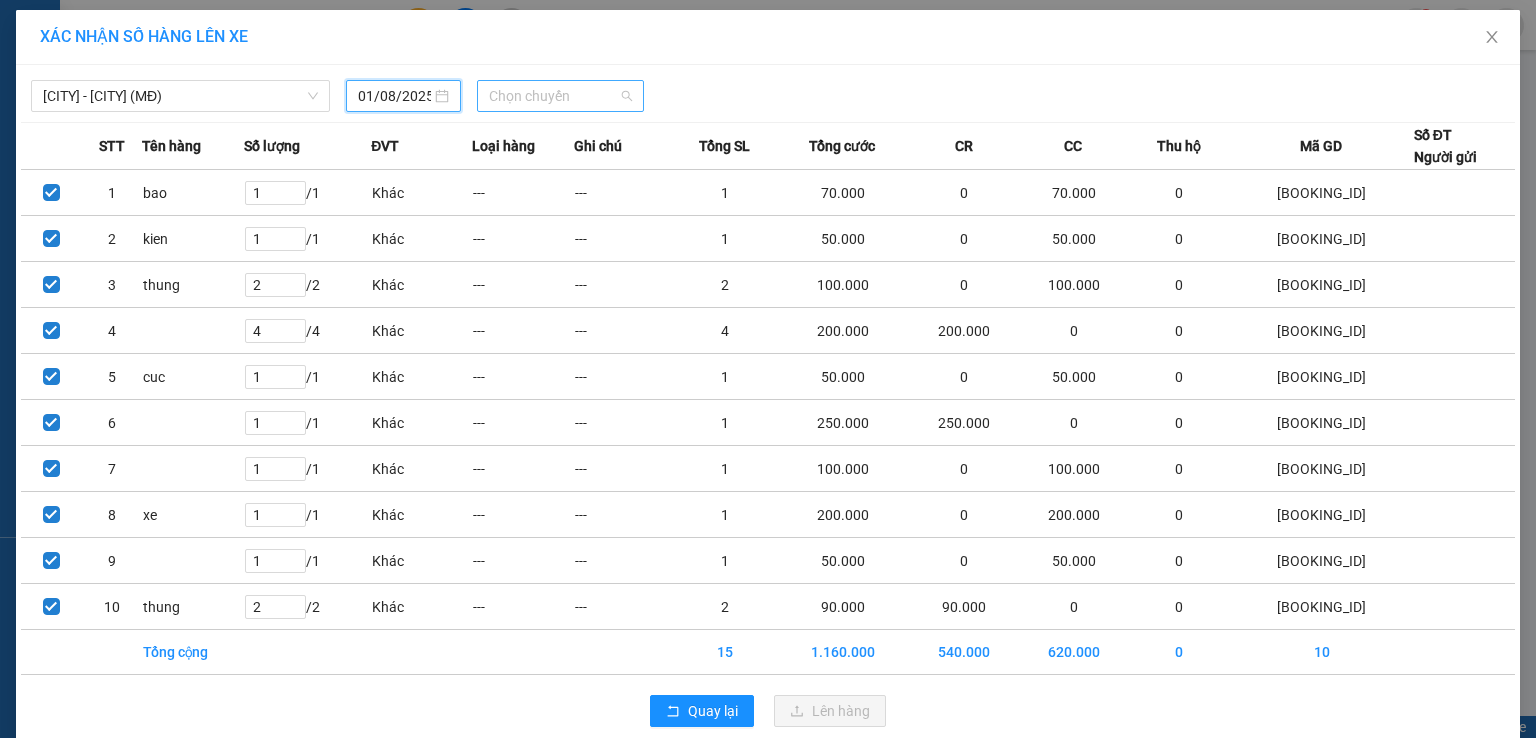 click on "Chọn chuyến" at bounding box center [561, 96] 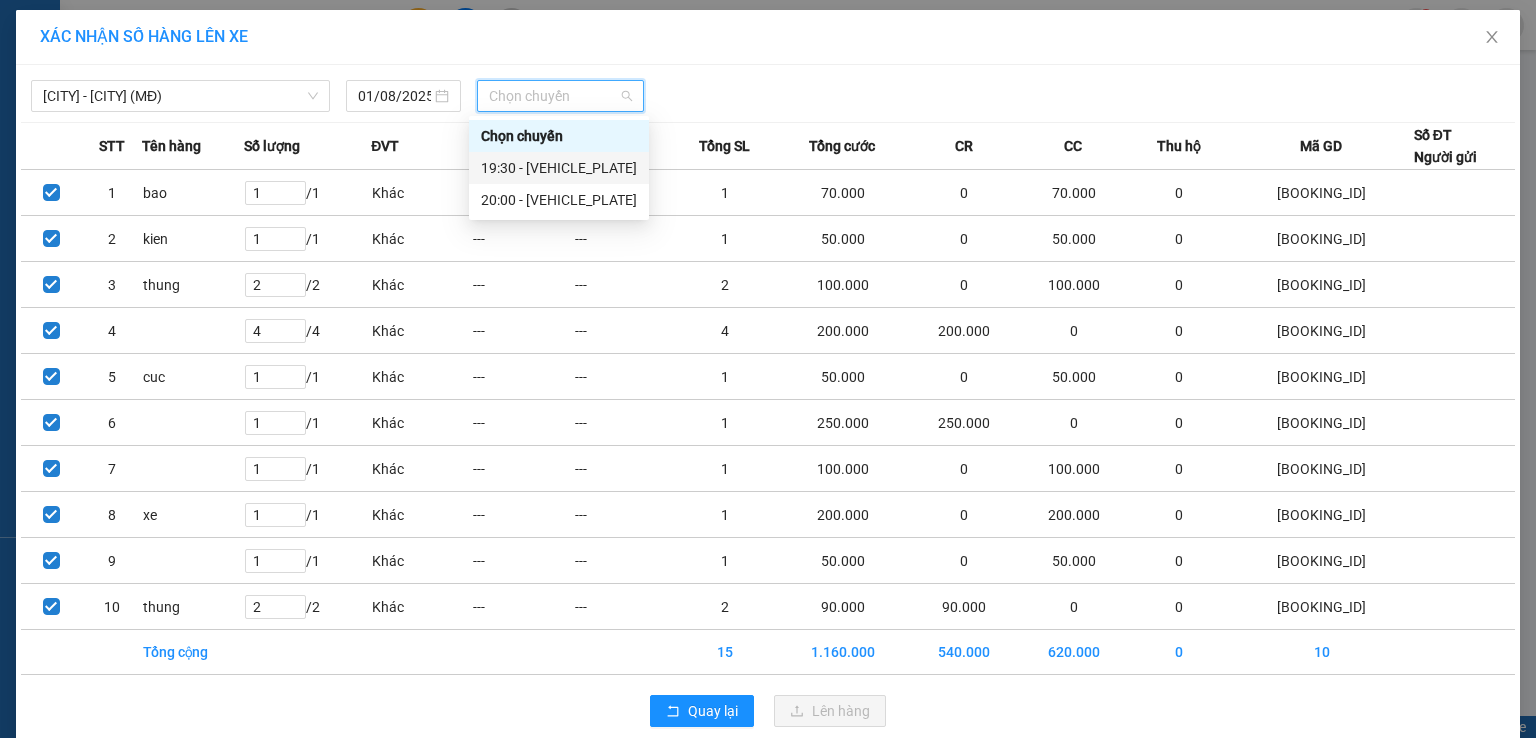 click on "[TIME] - [VEHICLE_PLATE]" at bounding box center [559, 168] 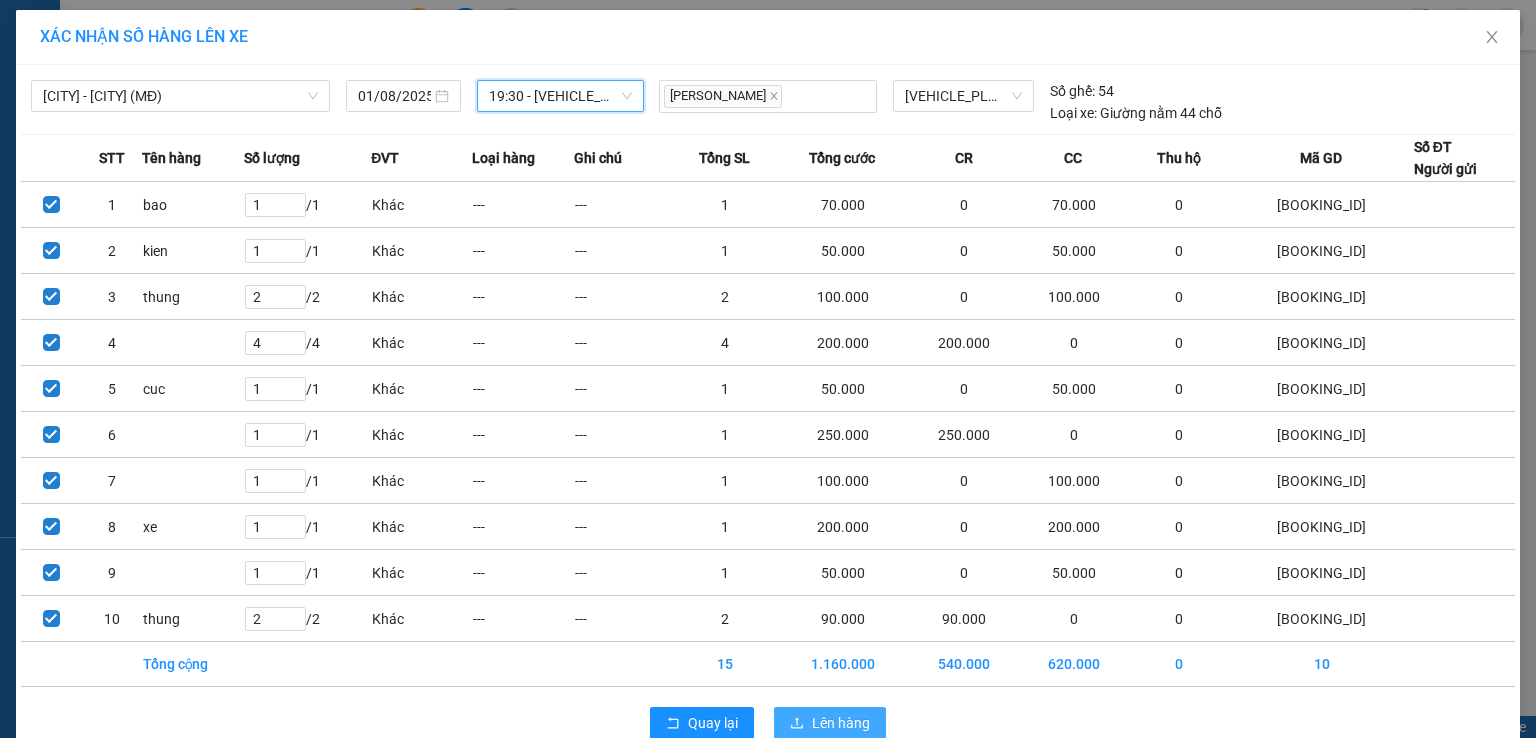 click on "Lên hàng" at bounding box center (830, 723) 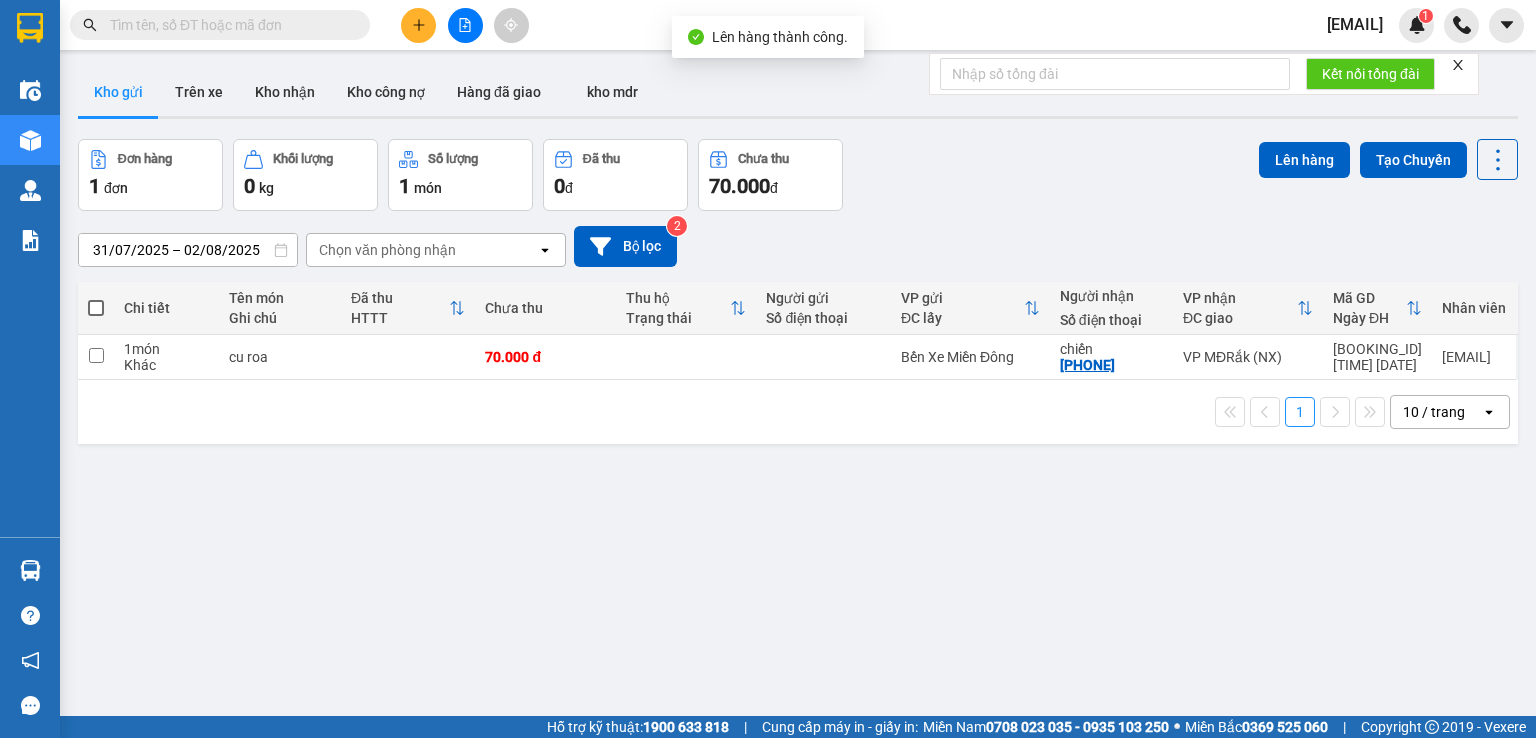 click at bounding box center (96, 308) 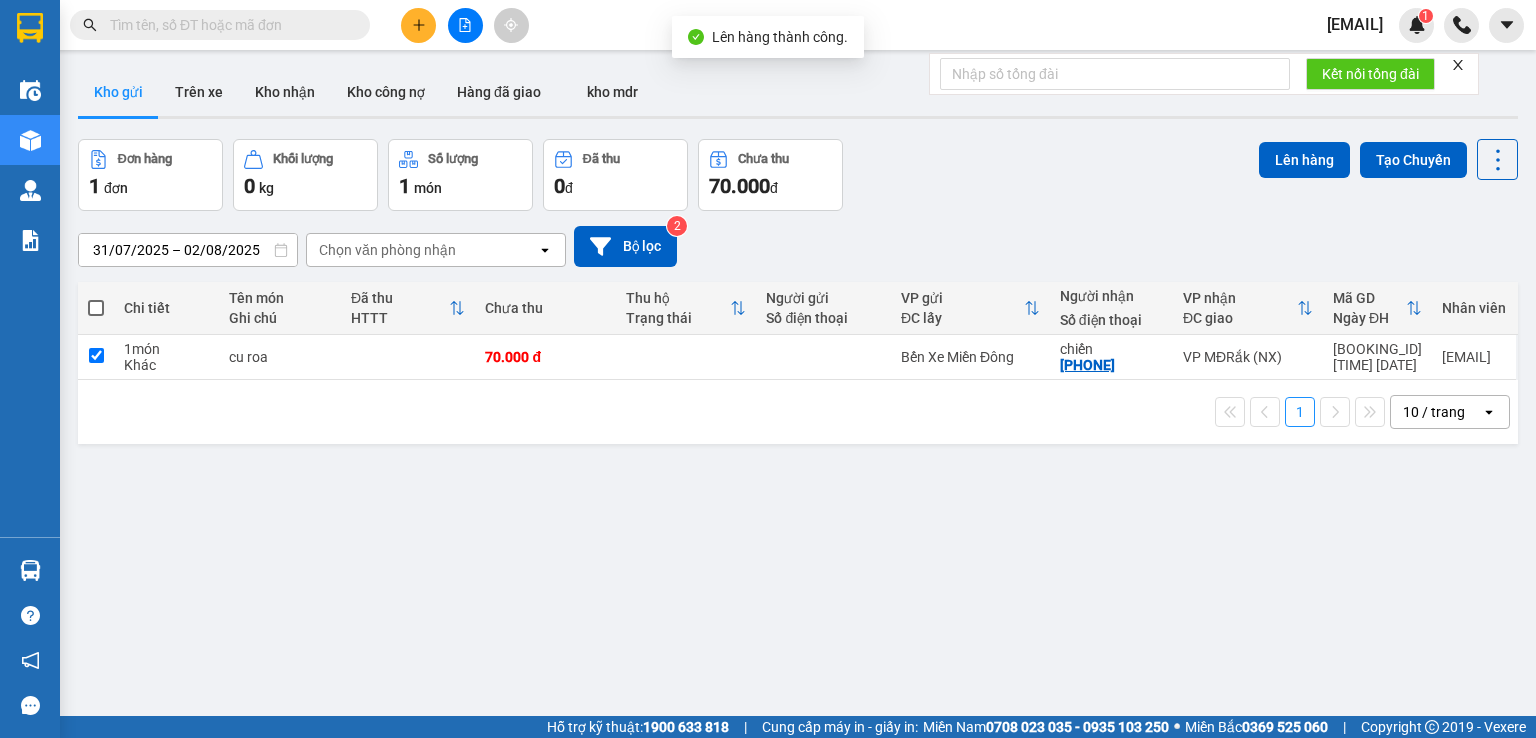 checkbox on "true" 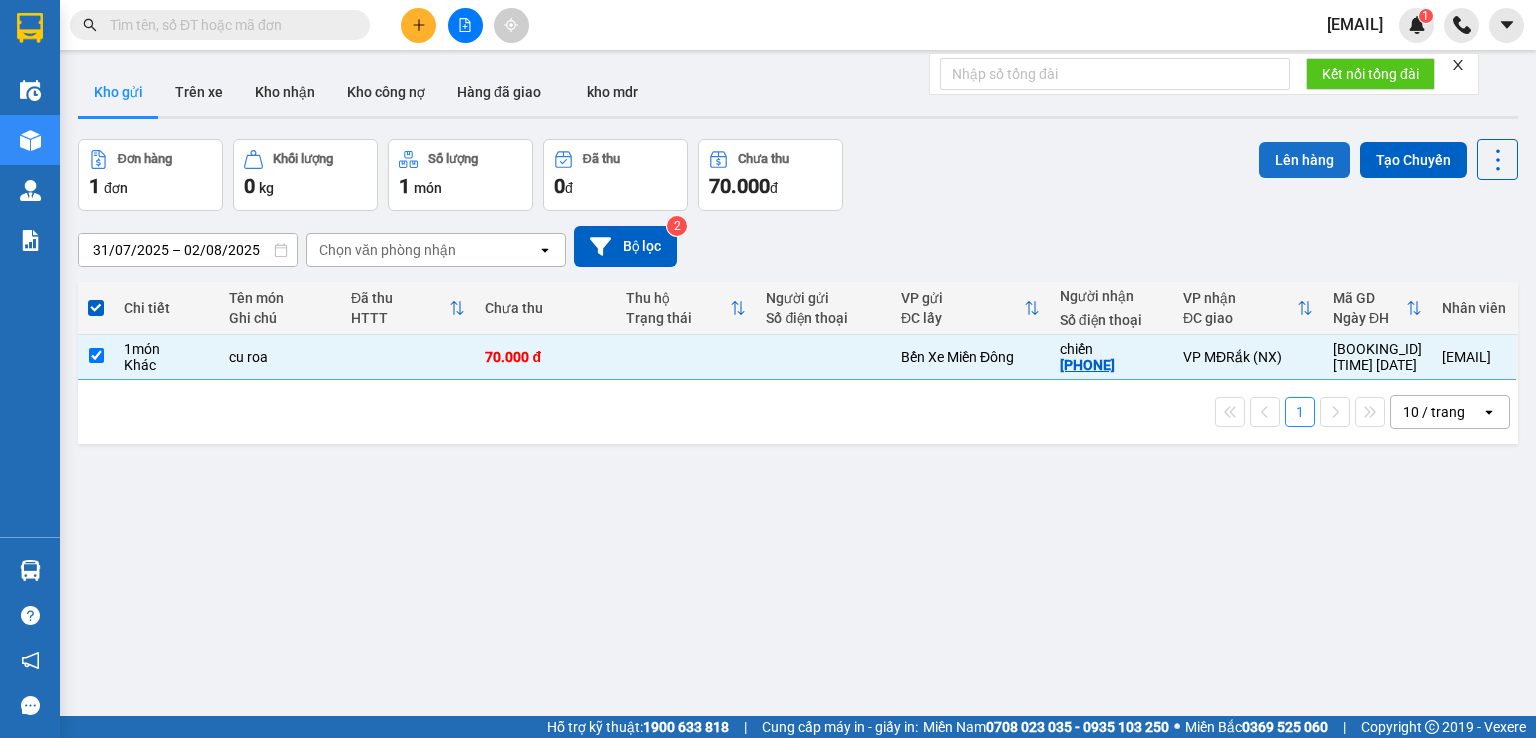 click on "Lên hàng" at bounding box center (1304, 160) 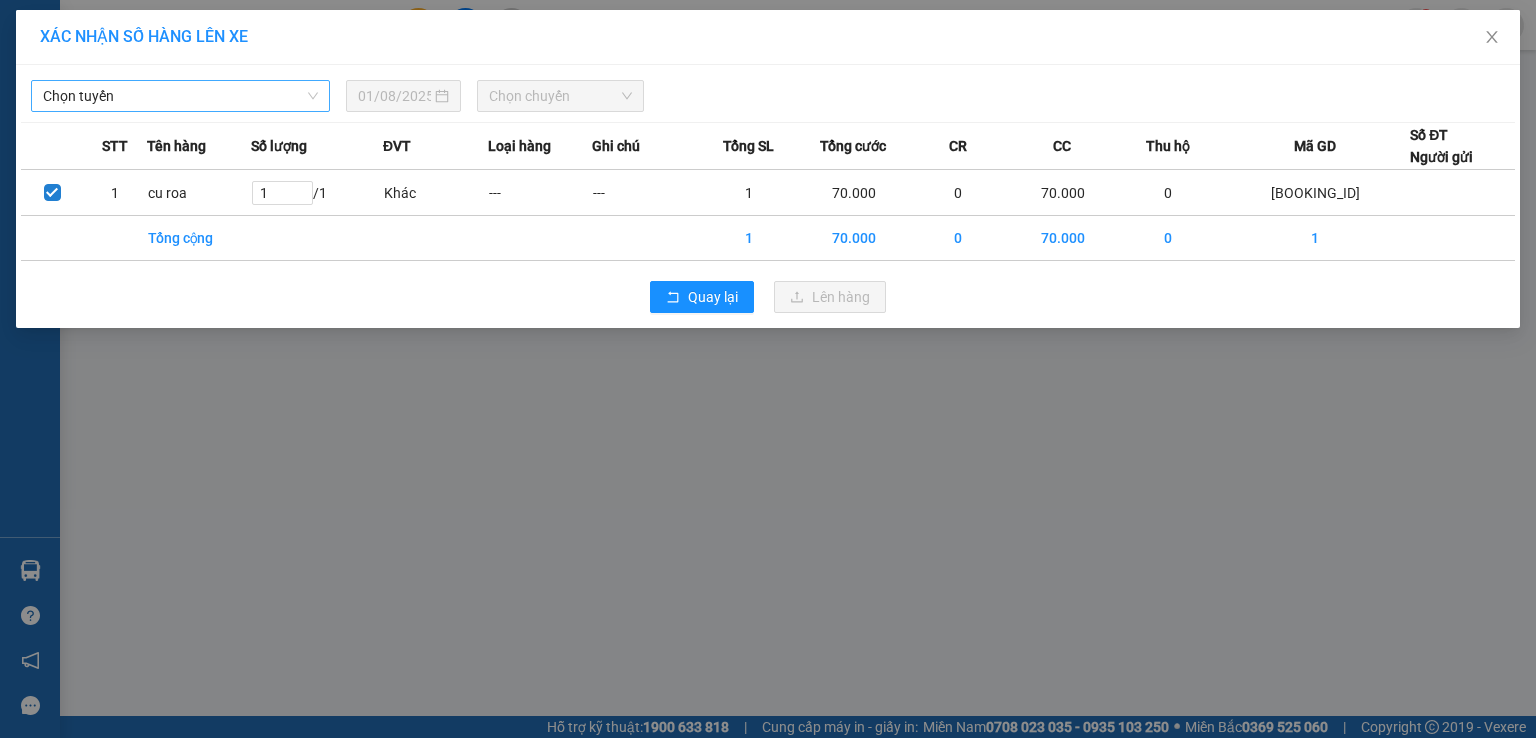 click on "Chọn tuyến" at bounding box center (180, 96) 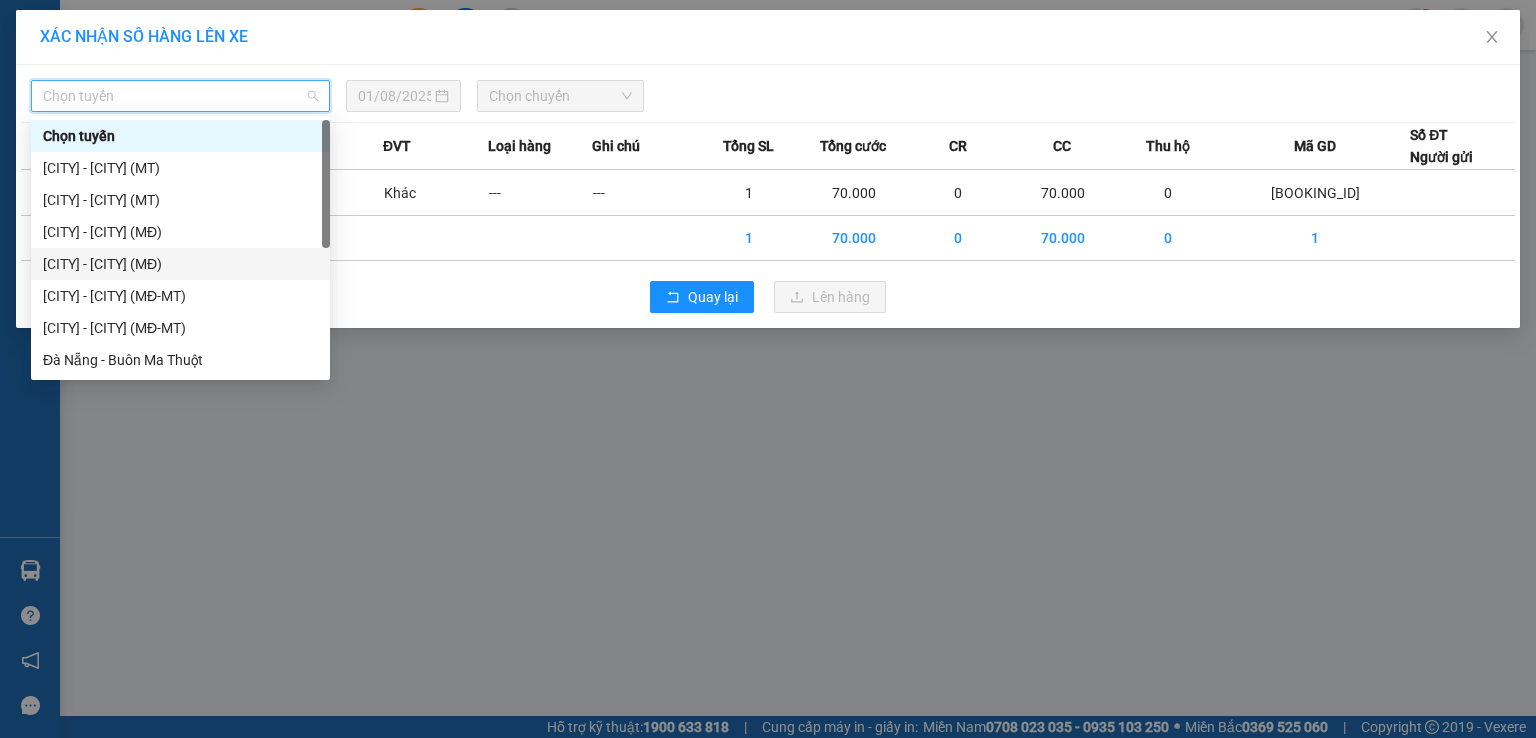 click on "[CITY] - [CITY] (MĐ)" at bounding box center (180, 264) 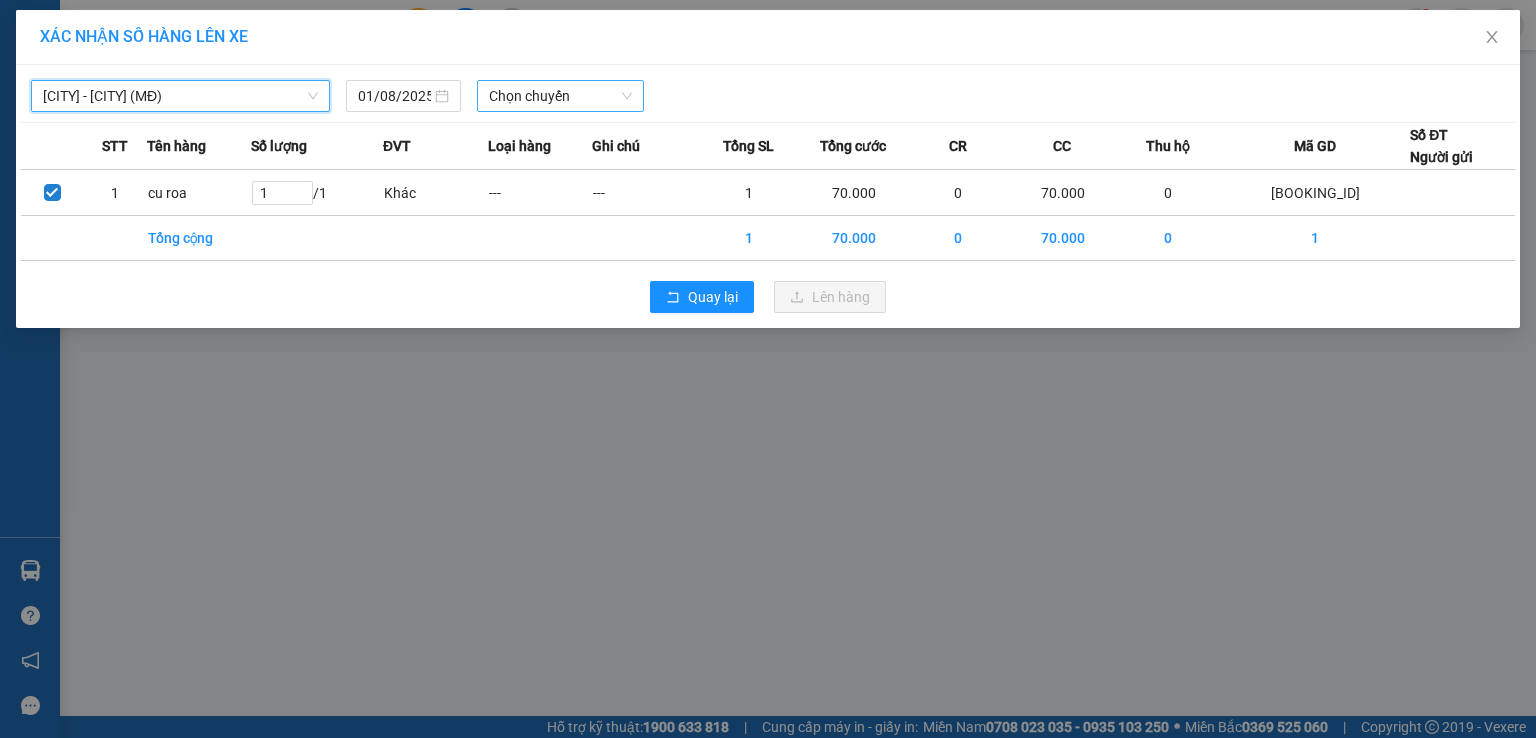 click on "Chọn chuyến" at bounding box center [561, 96] 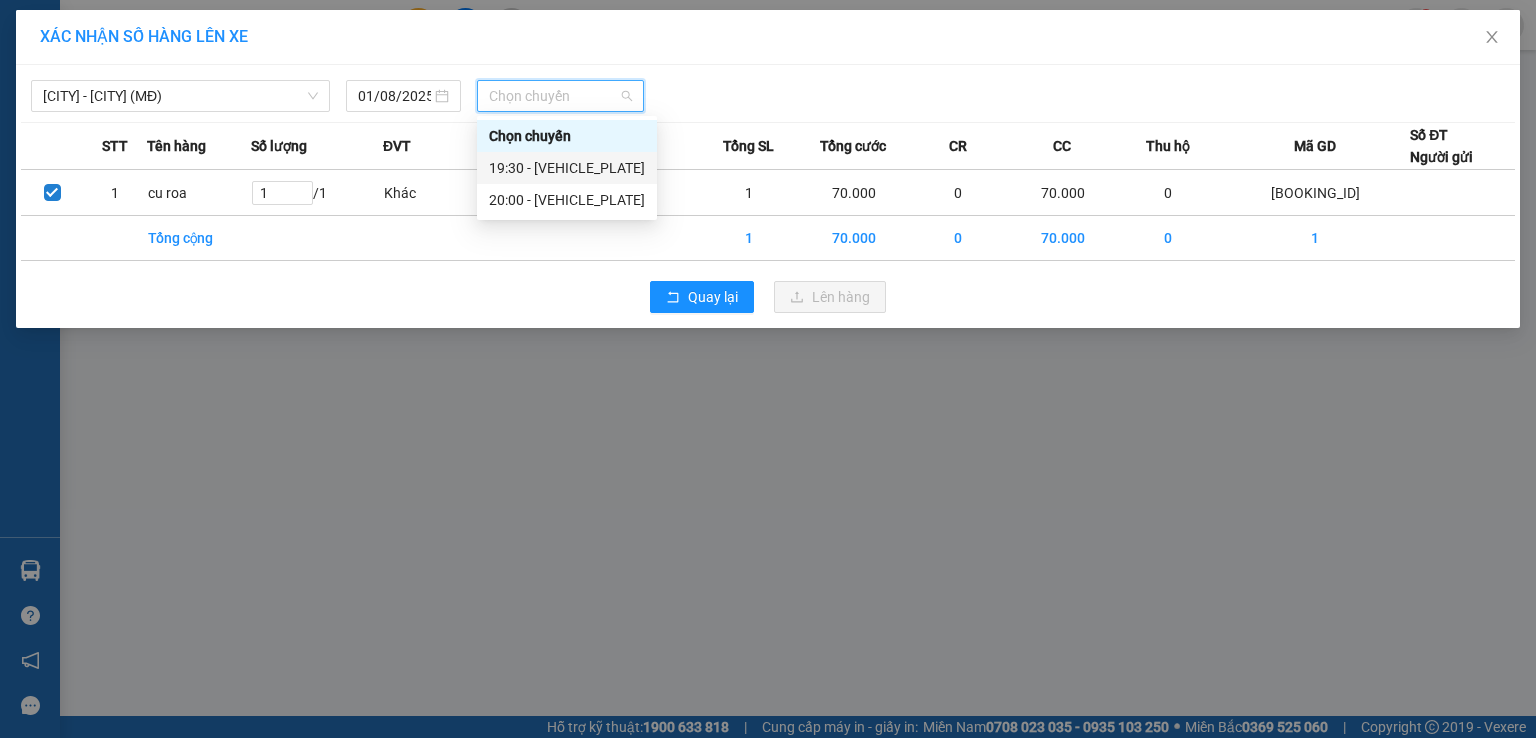 click on "[TIME] - [VEHICLE_PLATE]" at bounding box center (567, 168) 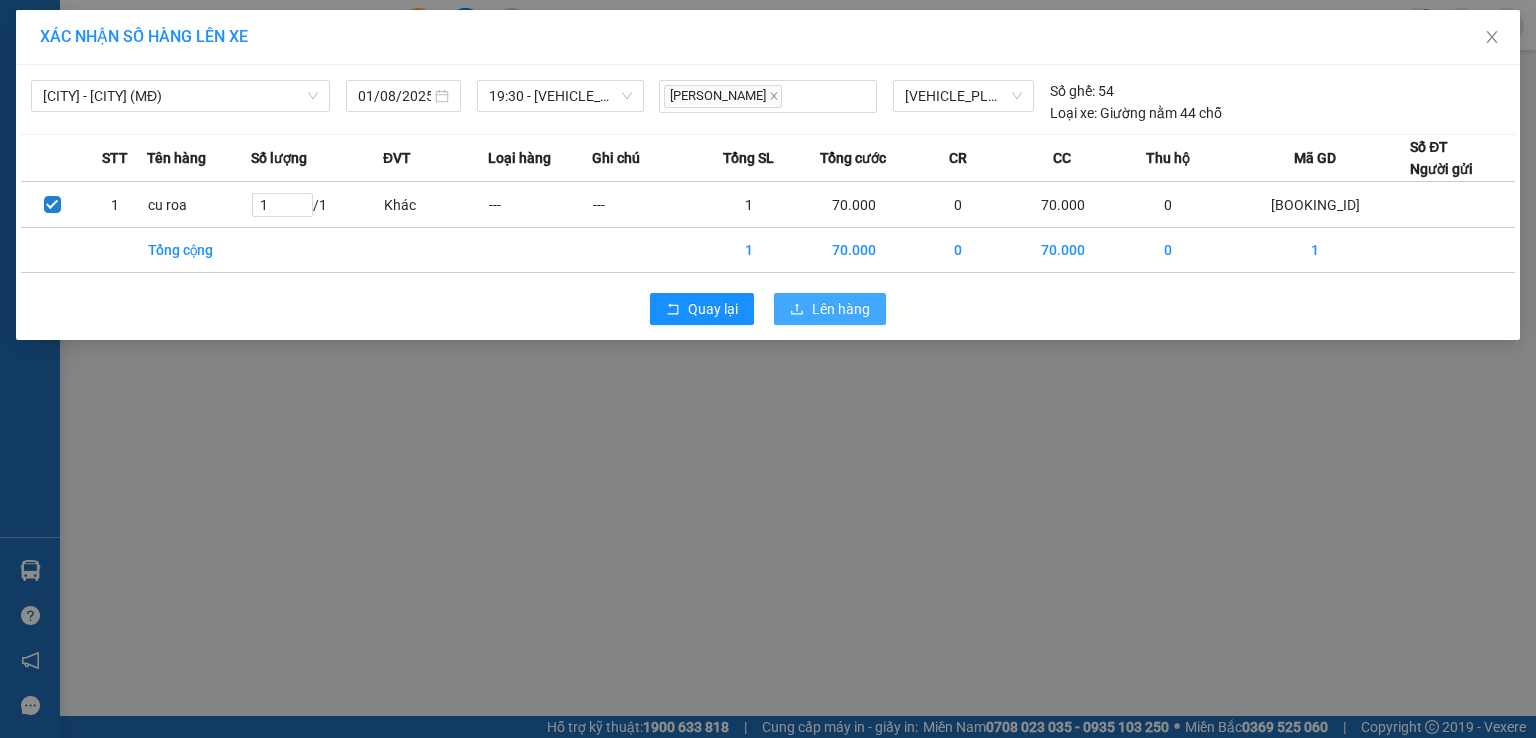 click on "Lên hàng" at bounding box center (830, 309) 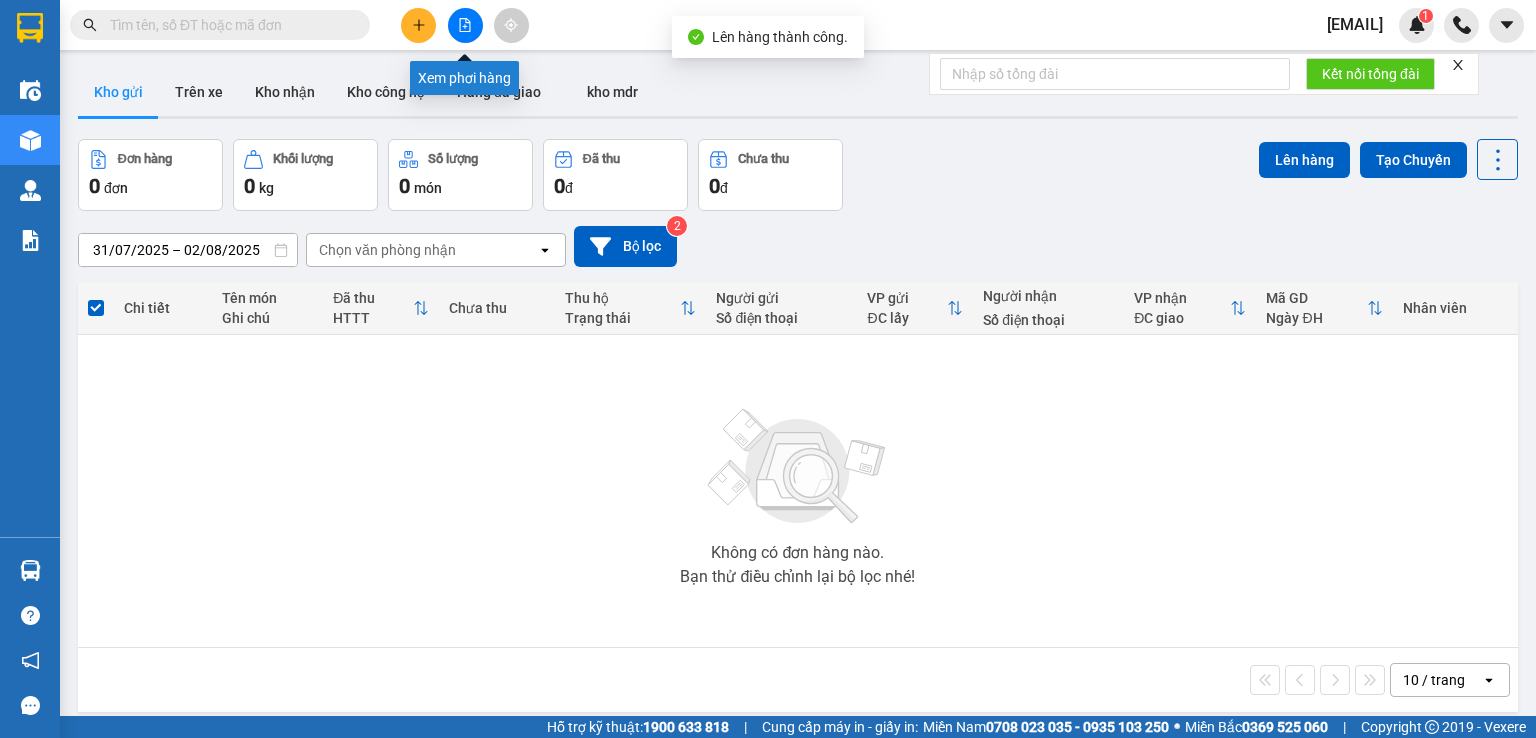 click 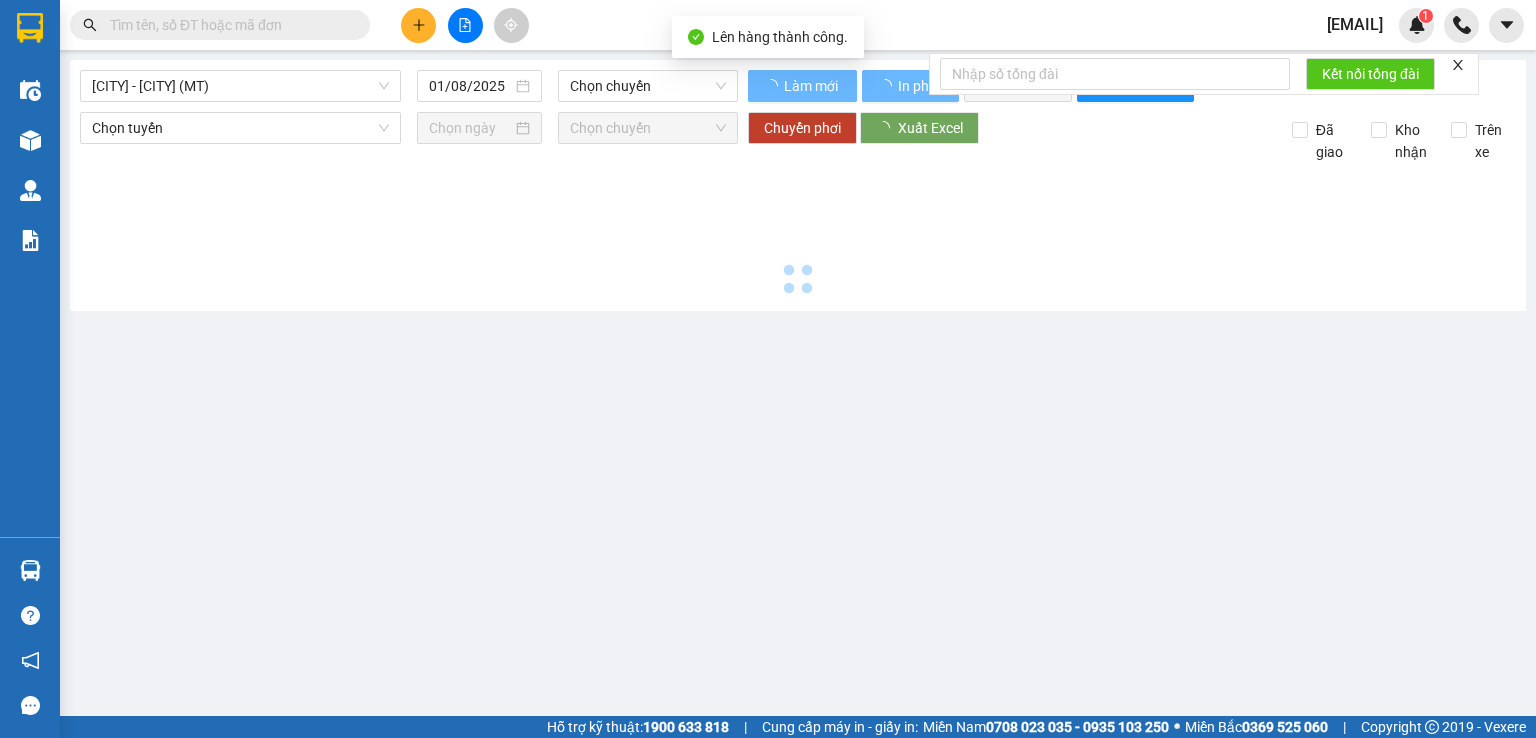 type on "02/08/2025" 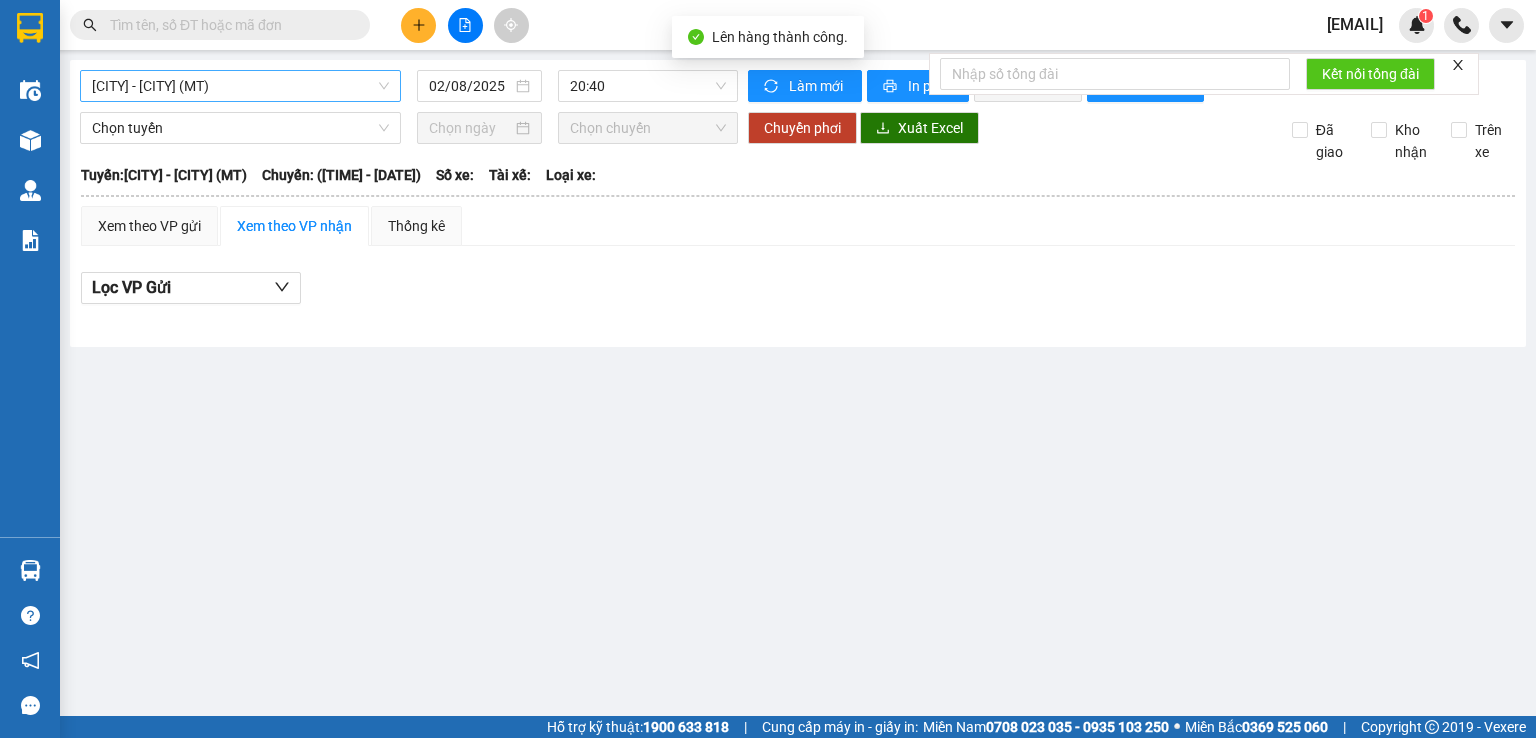 click on "[CITY] - [CITY] (MT)" at bounding box center [240, 86] 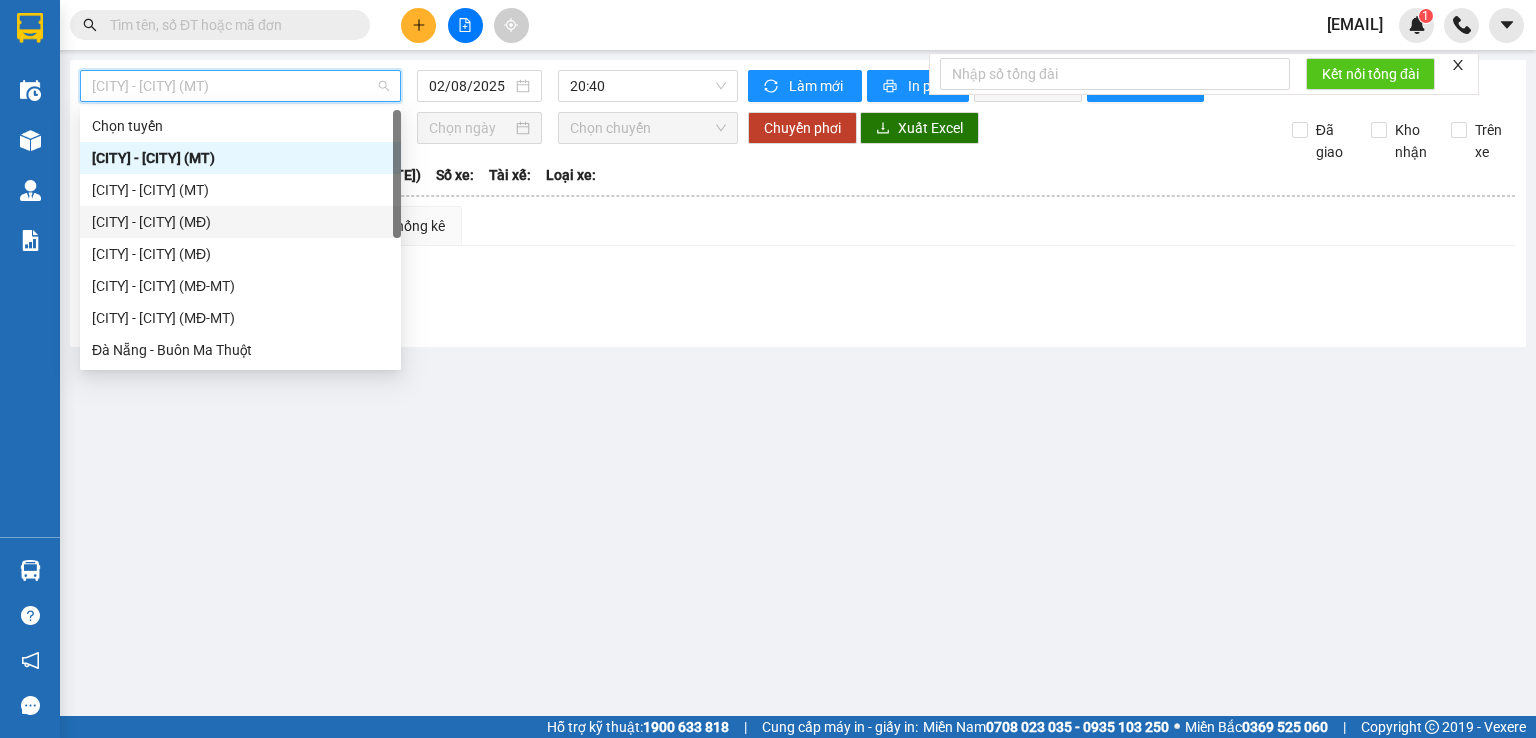 click on "[CITY] - [CITY] (MĐ)" at bounding box center [240, 222] 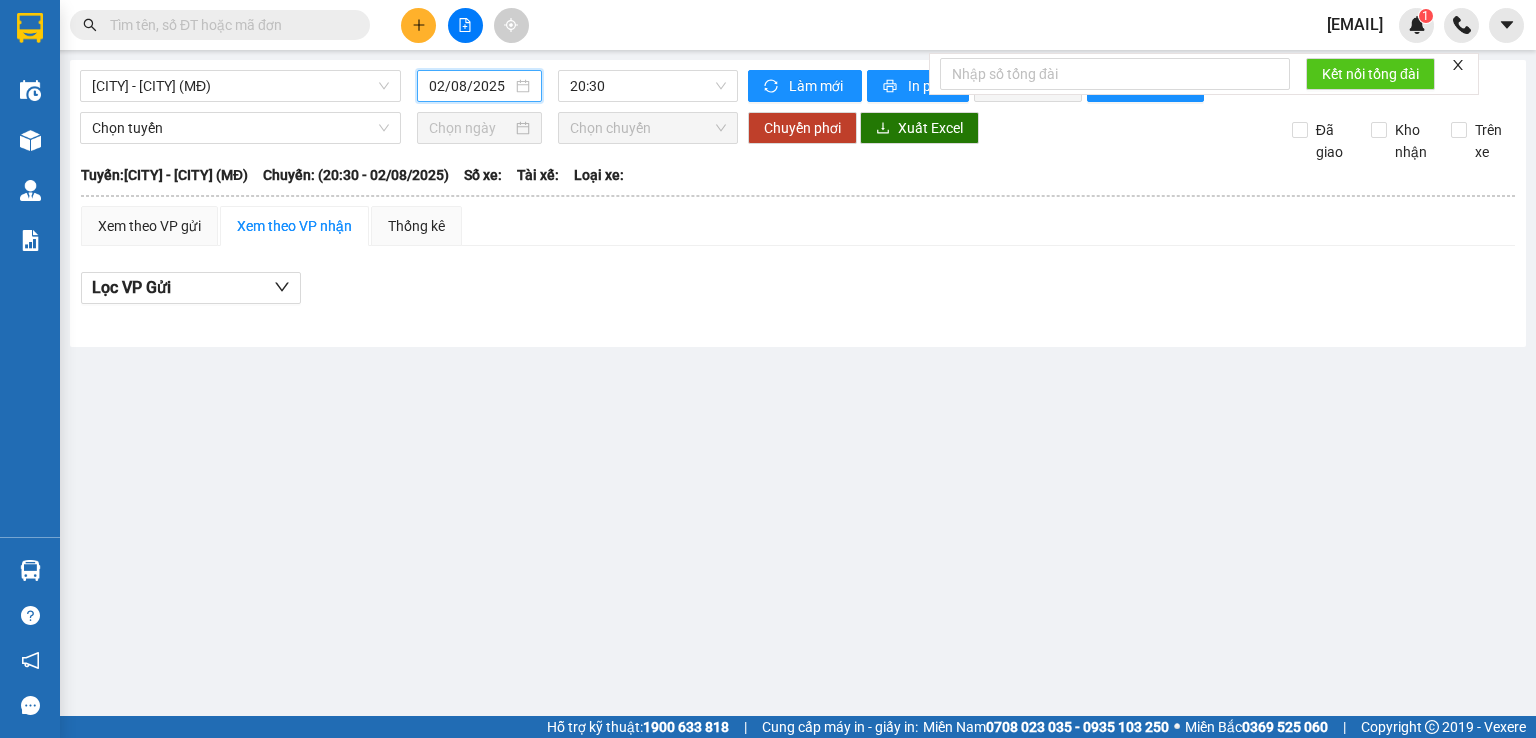 click on "02/08/2025" at bounding box center [470, 86] 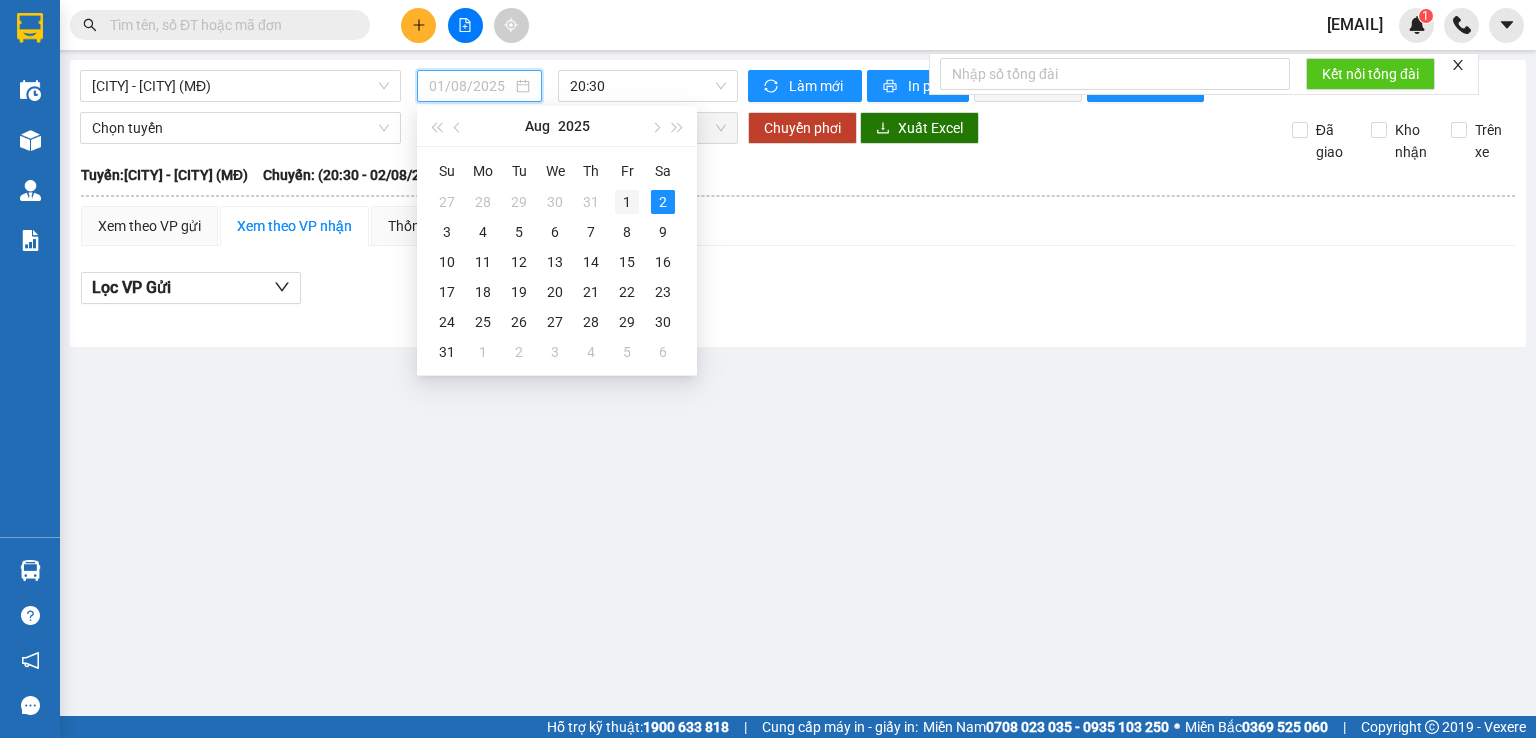 click on "1" at bounding box center [627, 202] 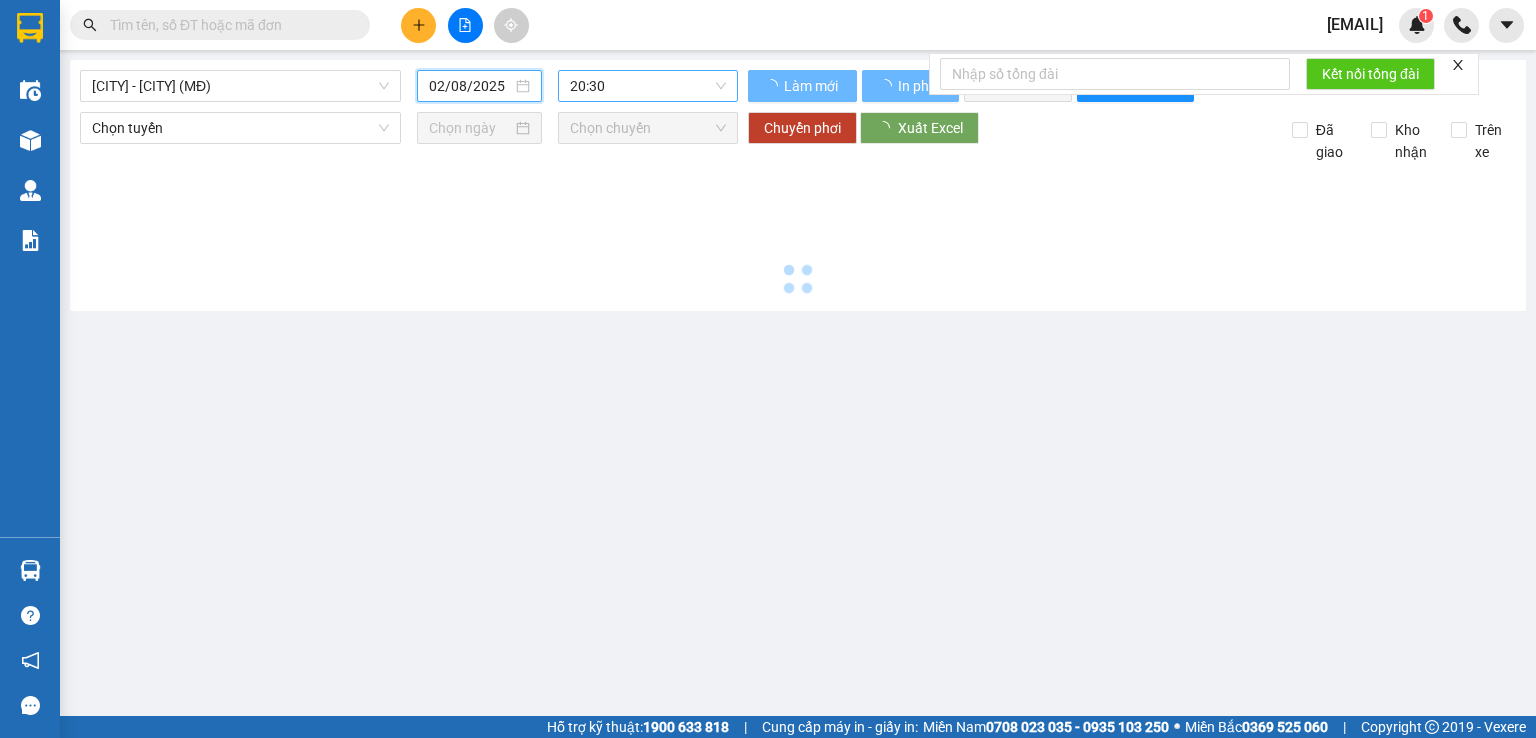 type on "01/08/2025" 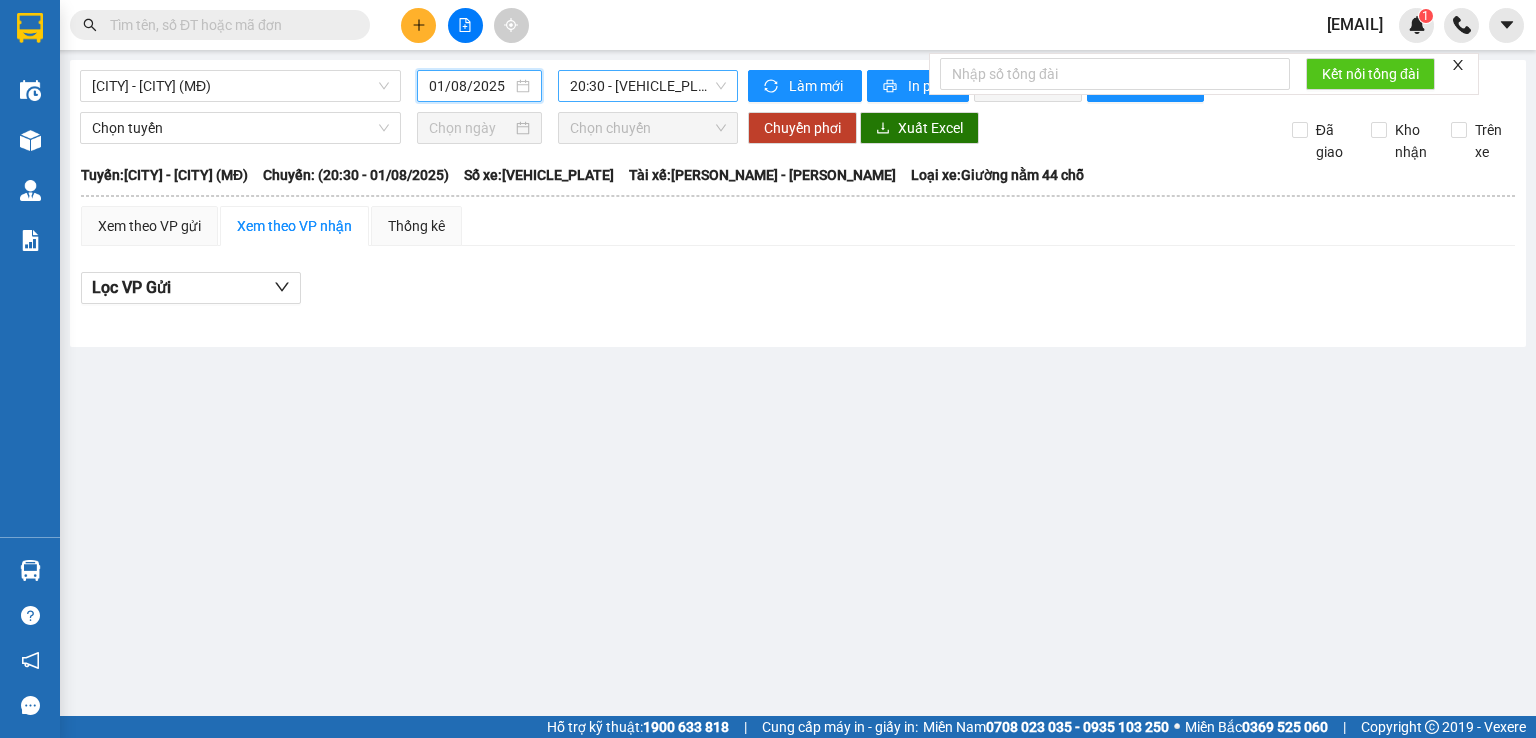 click on "[TIME] - [VEHICLE_PLATE]" at bounding box center (648, 86) 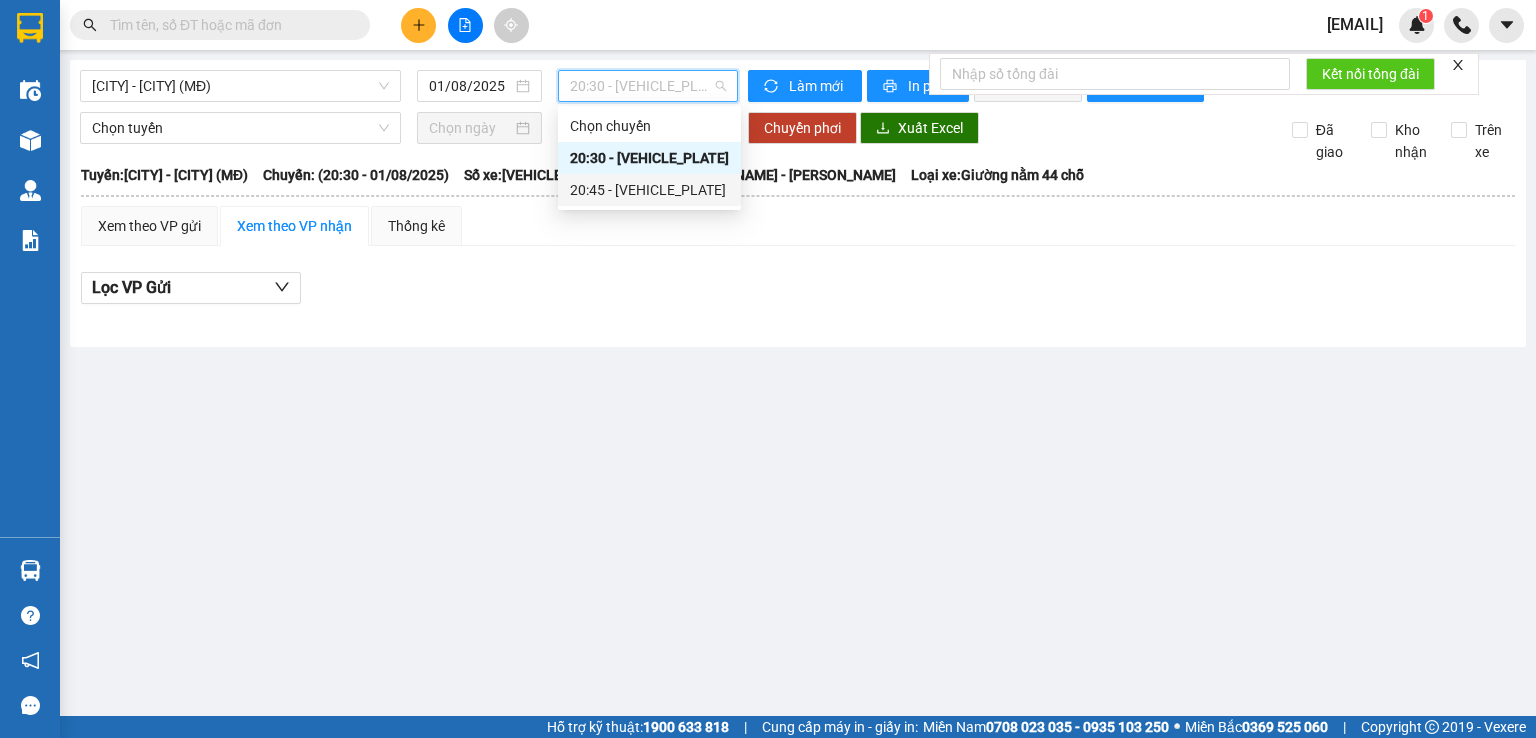 click on "[TIME] - [VEHICLE_PLATE]" at bounding box center (649, 190) 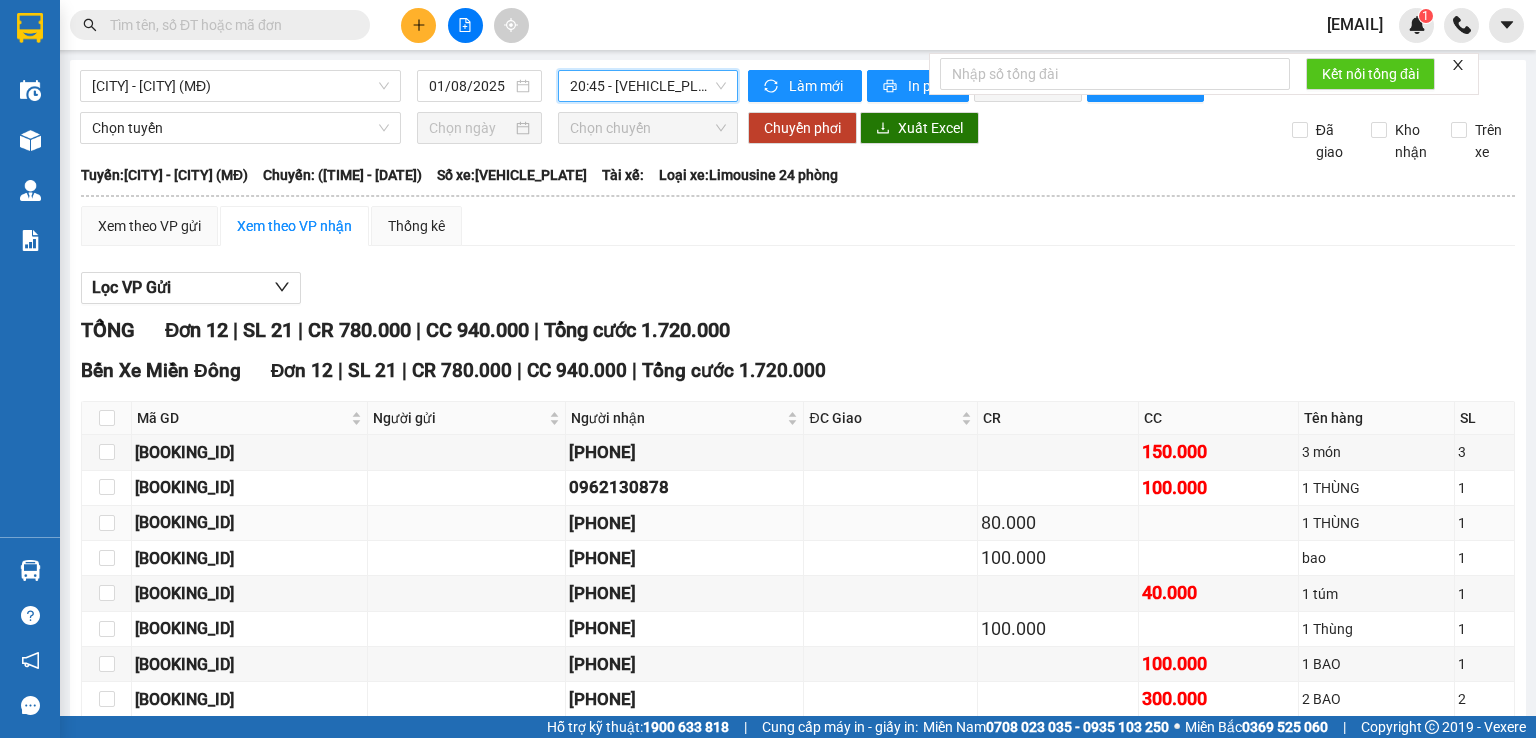 scroll, scrollTop: 259, scrollLeft: 0, axis: vertical 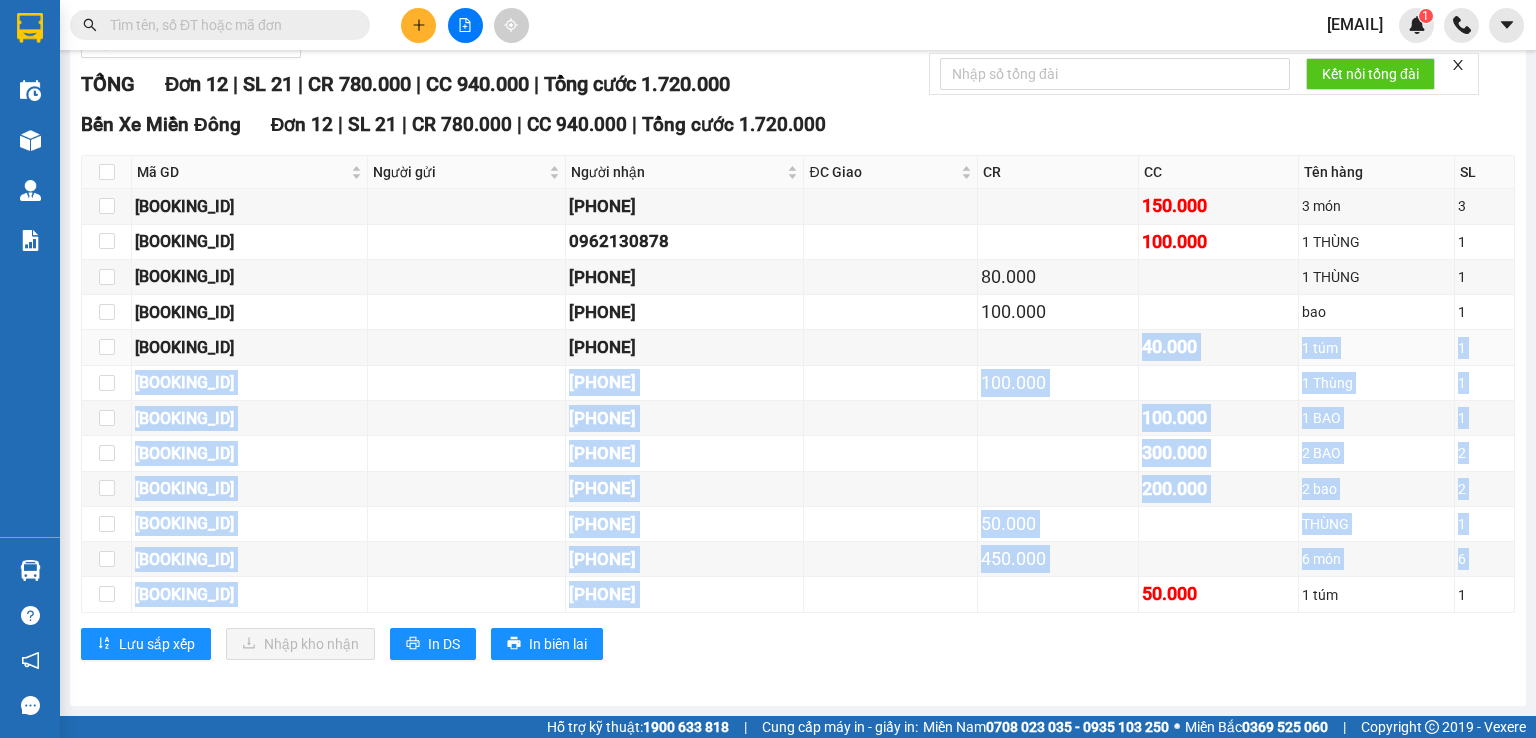 drag, startPoint x: 1038, startPoint y: 333, endPoint x: 1097, endPoint y: 641, distance: 313.60007 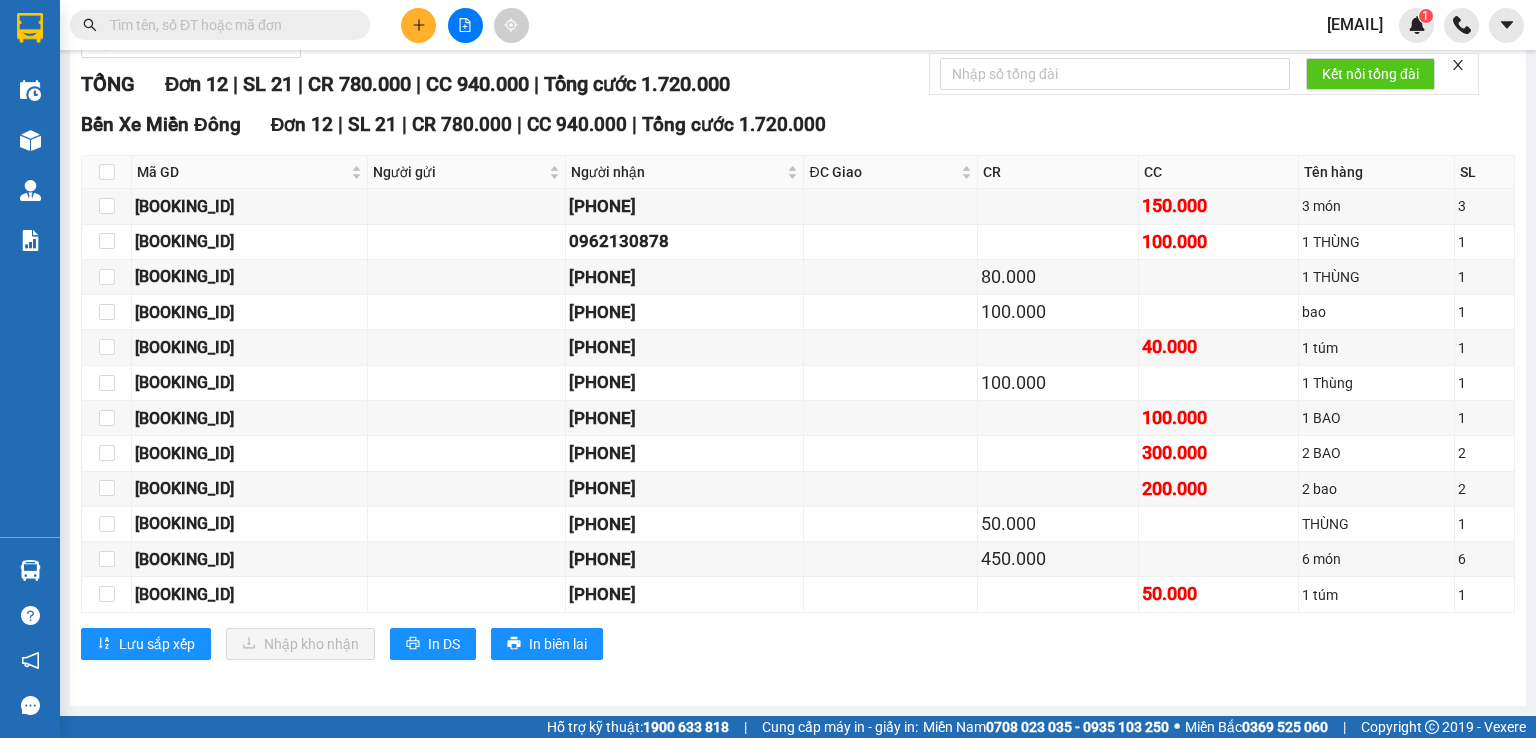 click on "Bến Xe Miền Đông Đơn   12 | SL   21 | CR   780.000 | CC   940.000 | Tổng cước   1.720.000" at bounding box center [798, 125] 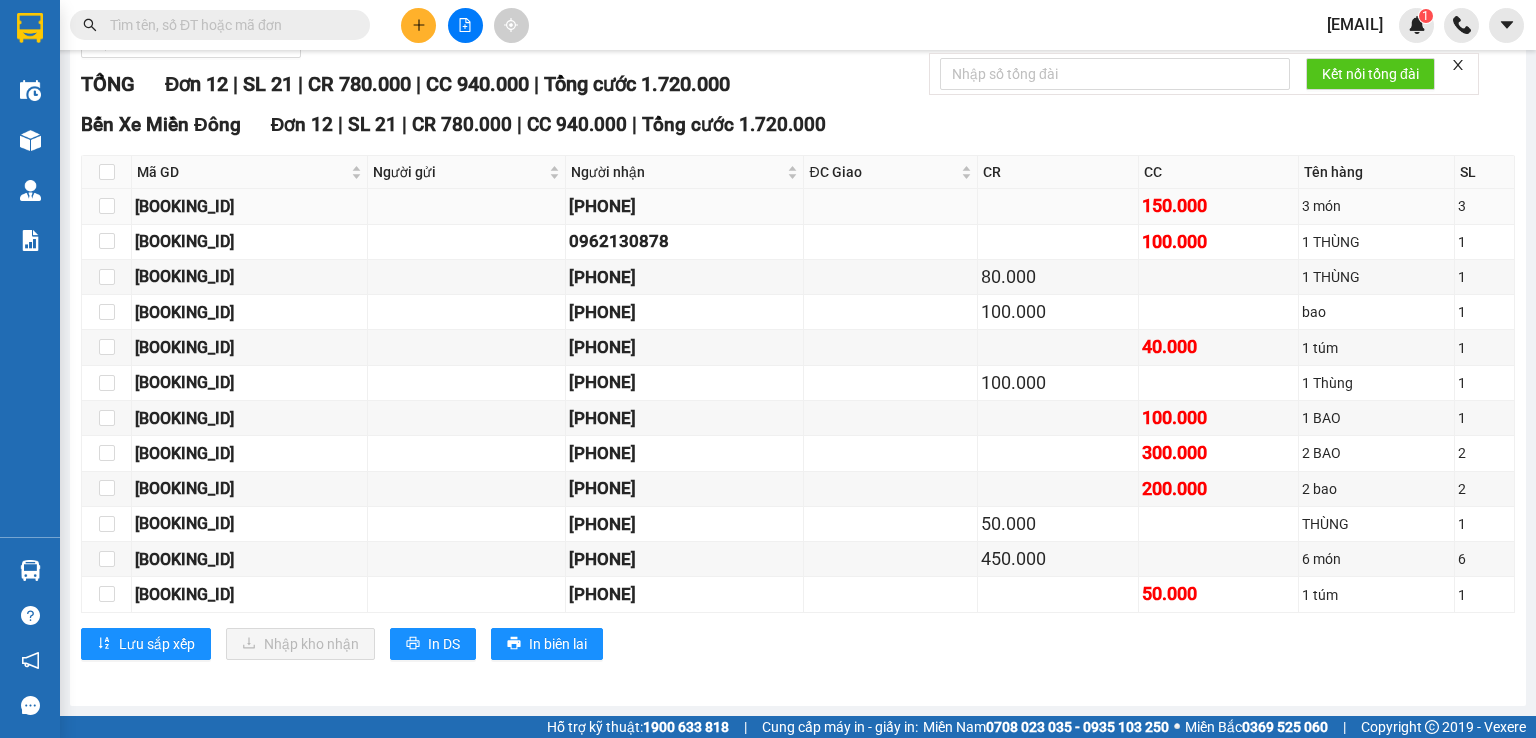 click at bounding box center [1058, 206] 